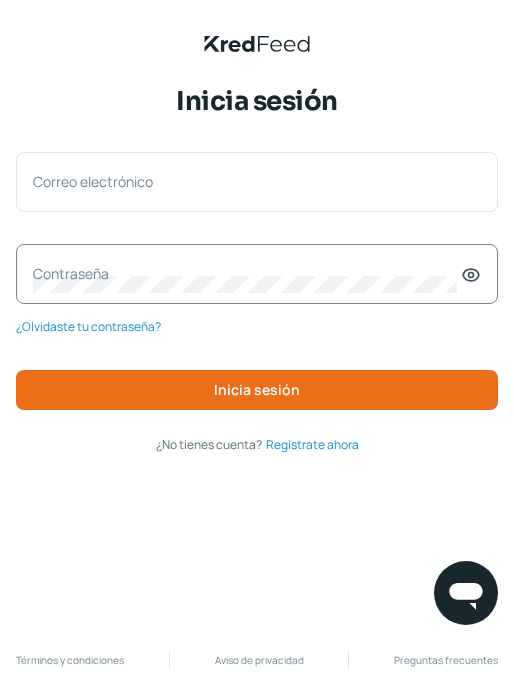 scroll, scrollTop: 0, scrollLeft: 0, axis: both 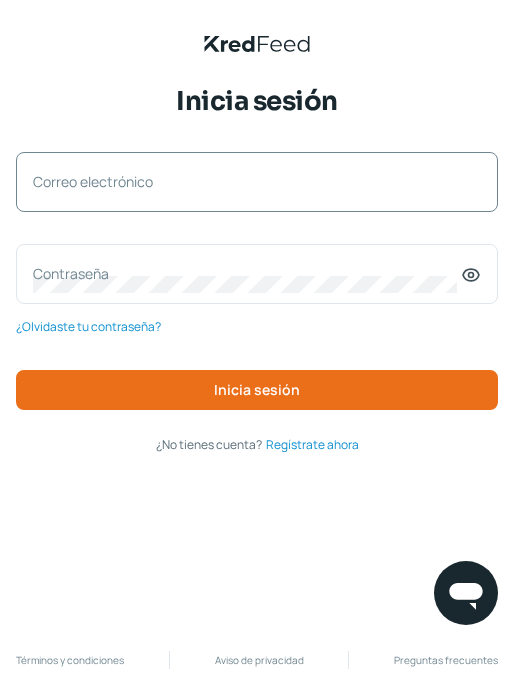 click on "Correo electrónico" at bounding box center (247, 181) 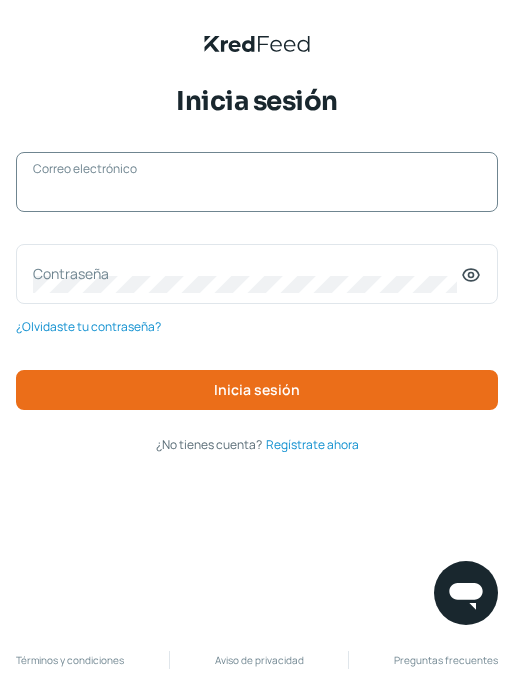 click on "Correo electrónico" at bounding box center [257, 192] 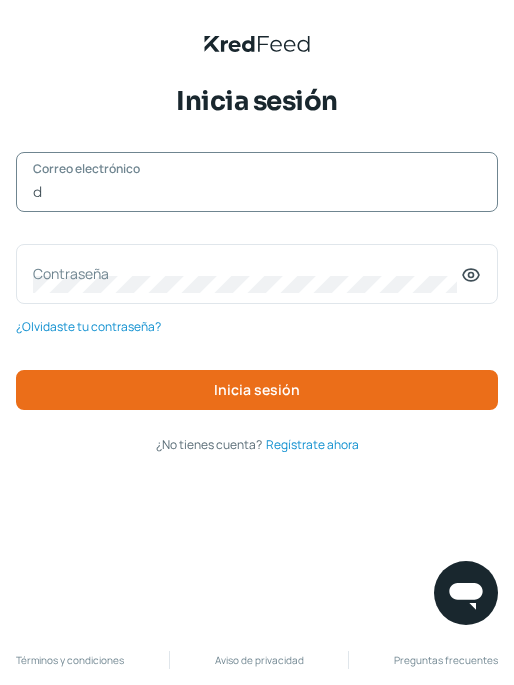 type on "[EMAIL_ADDRESS][DOMAIN_NAME]" 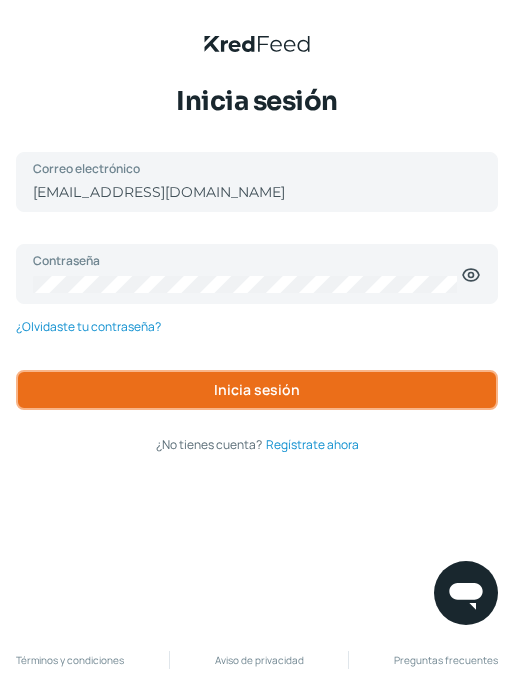 click on "Inicia sesión" at bounding box center (257, 390) 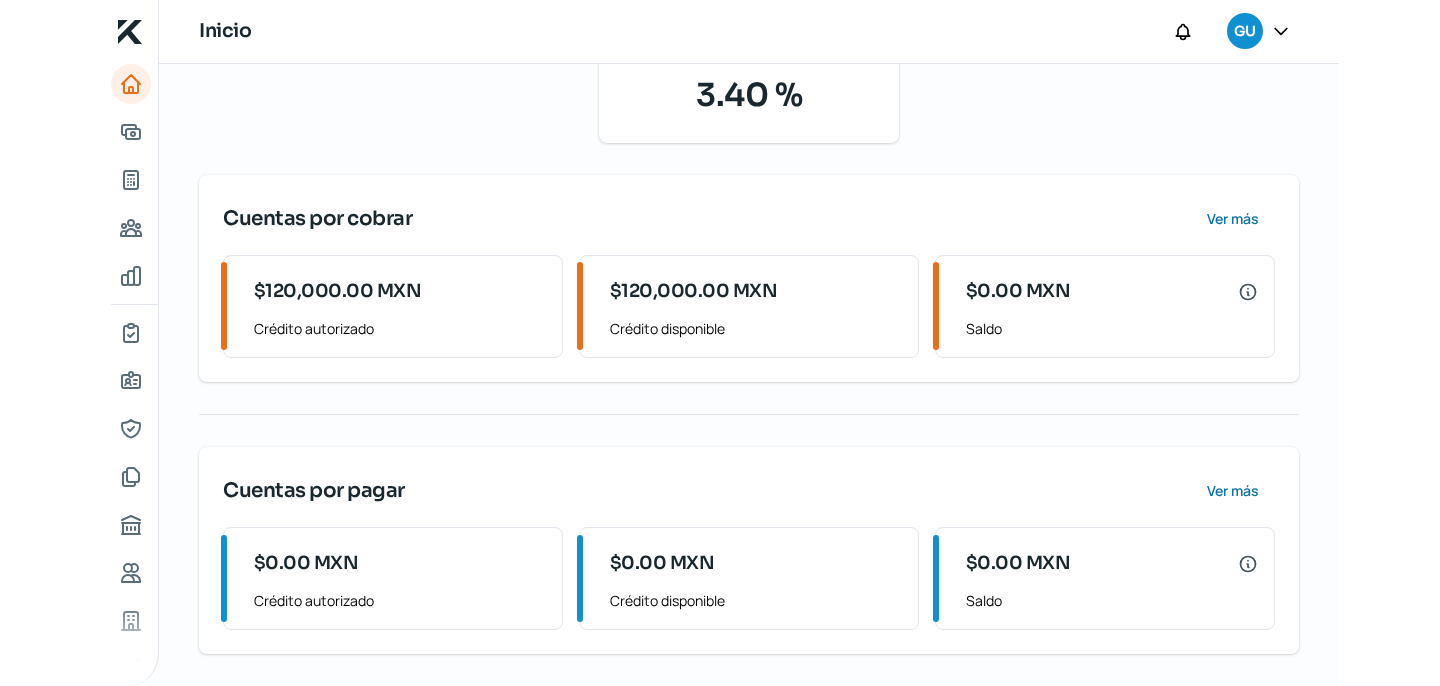 scroll, scrollTop: 367, scrollLeft: 0, axis: vertical 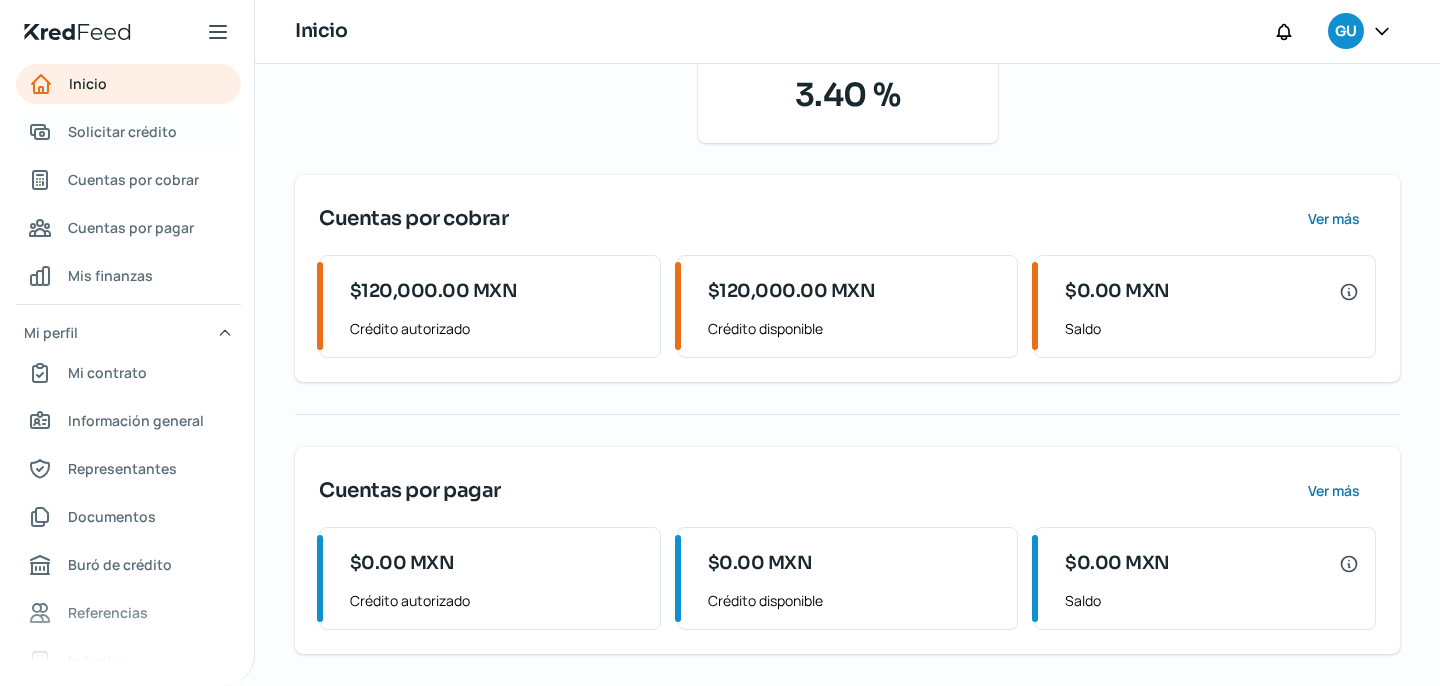 click on "Solicitar crédito" at bounding box center [122, 131] 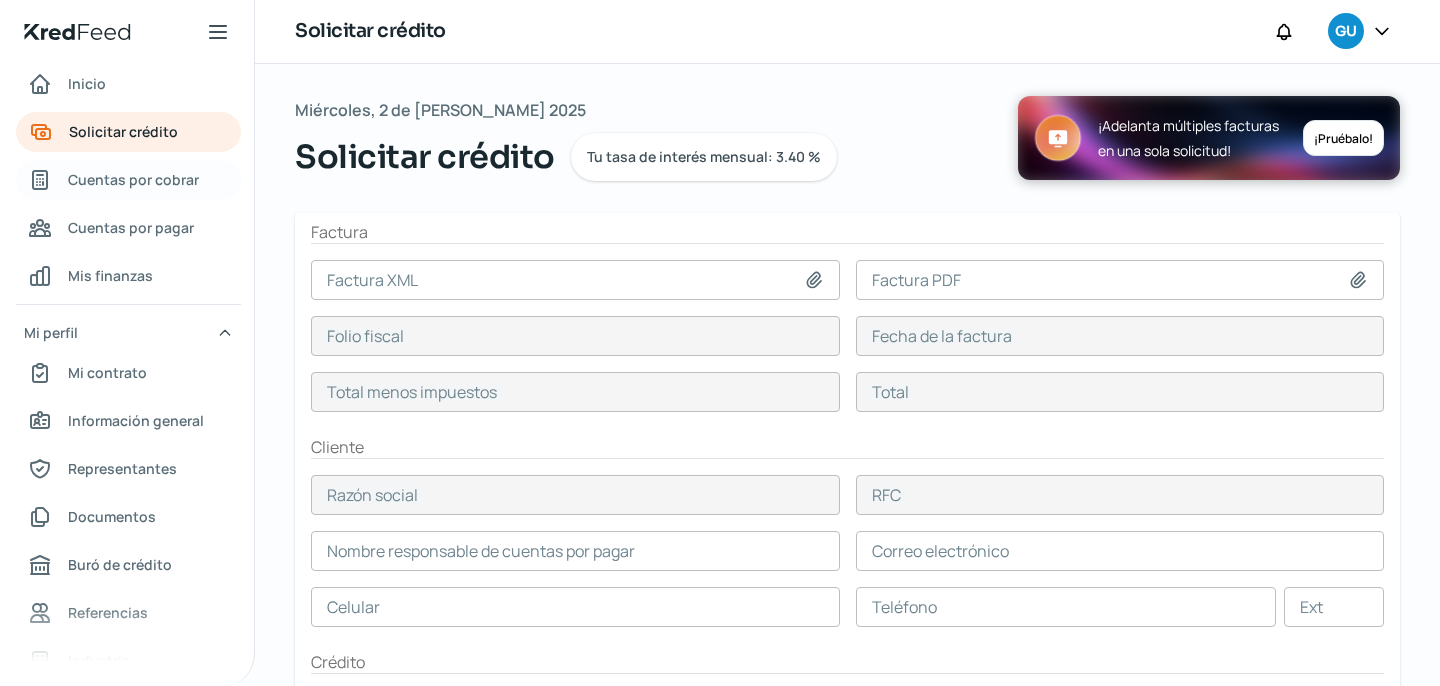 click on "Cuentas por cobrar" at bounding box center [133, 179] 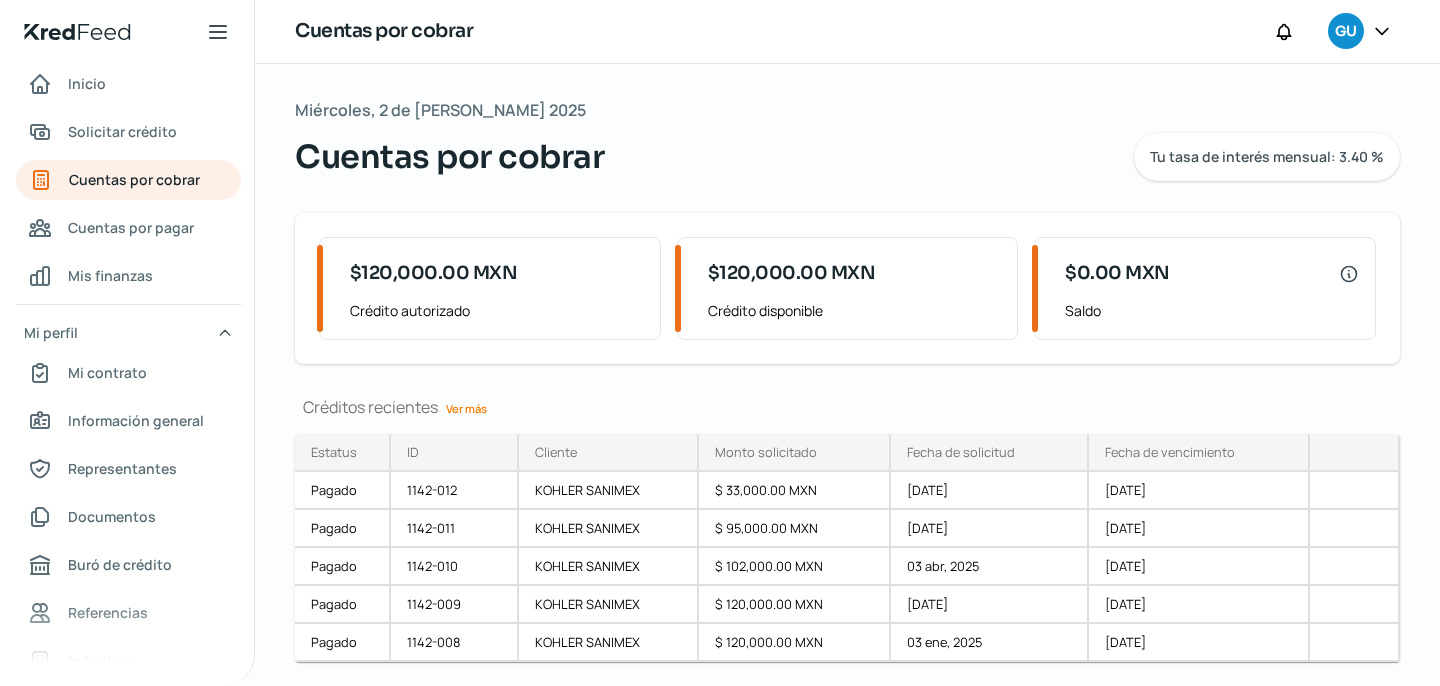 scroll, scrollTop: 56, scrollLeft: 0, axis: vertical 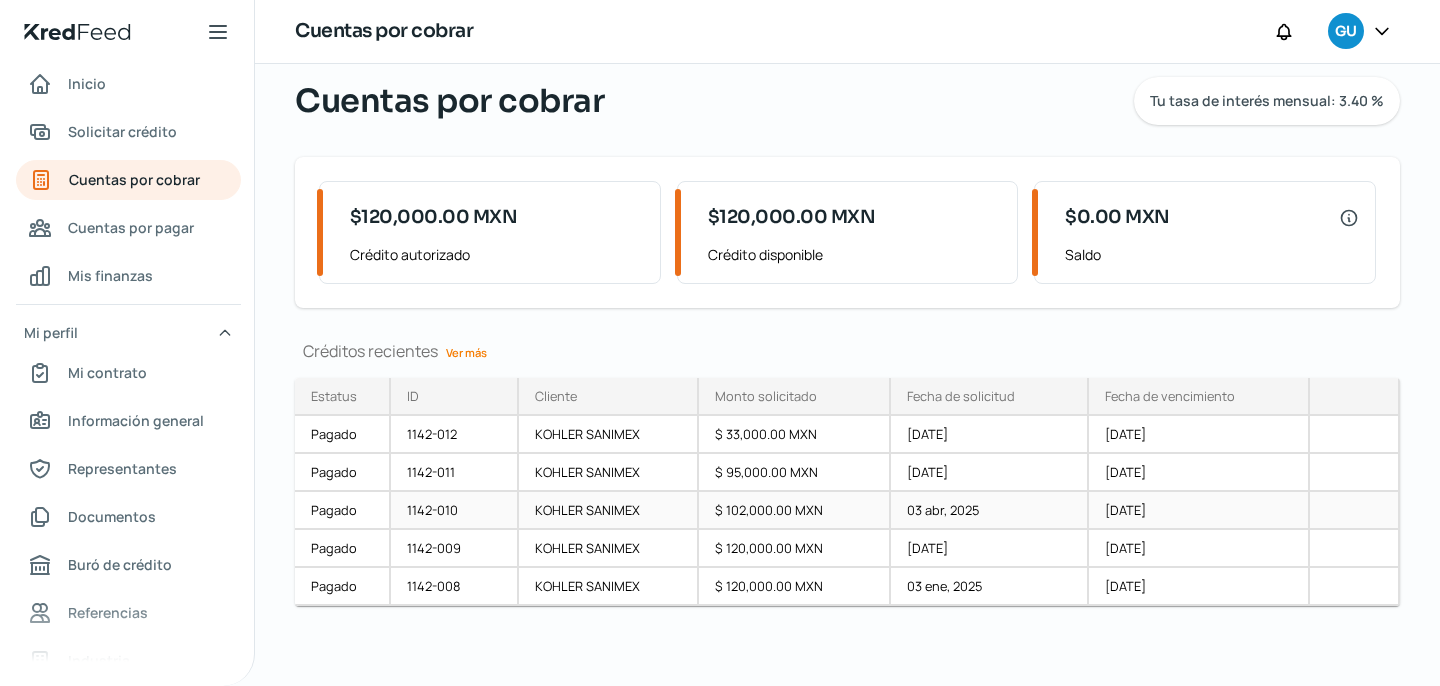 drag, startPoint x: 1234, startPoint y: 631, endPoint x: 911, endPoint y: 519, distance: 341.86694 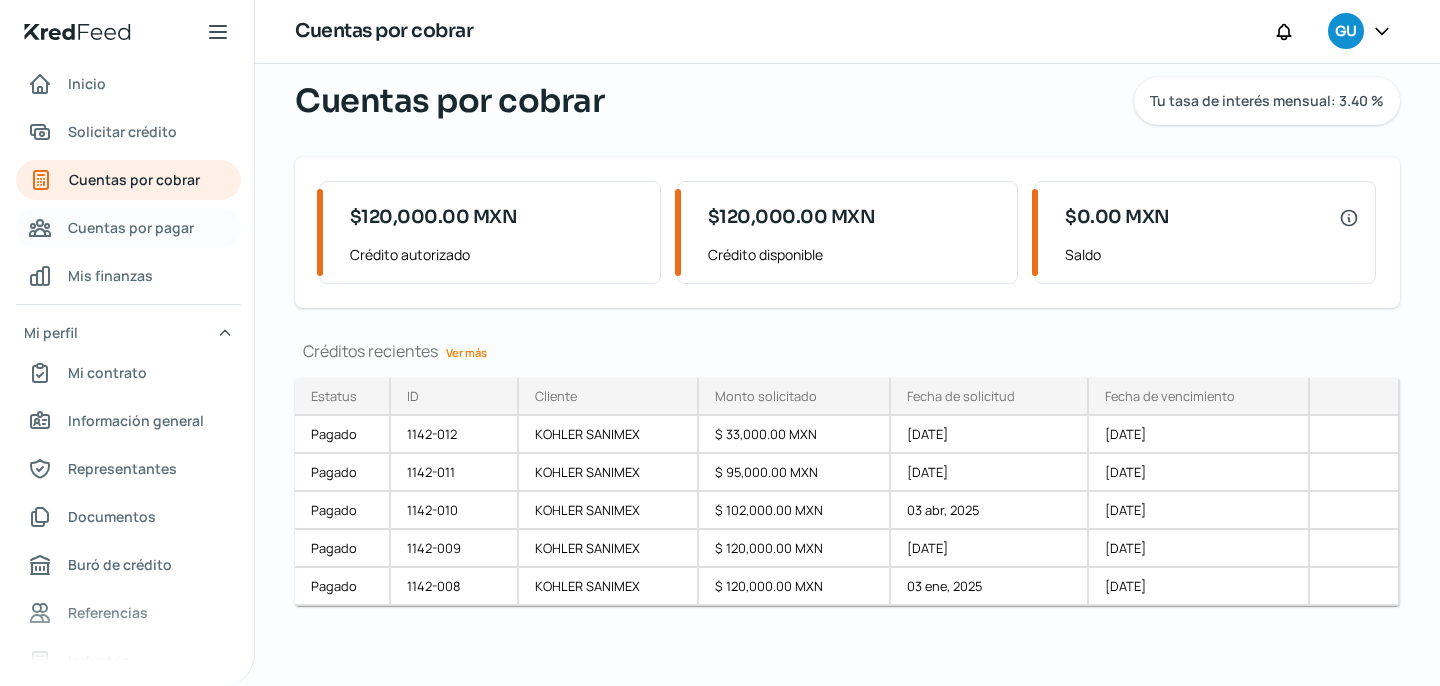 click on "Cuentas por pagar" at bounding box center [131, 227] 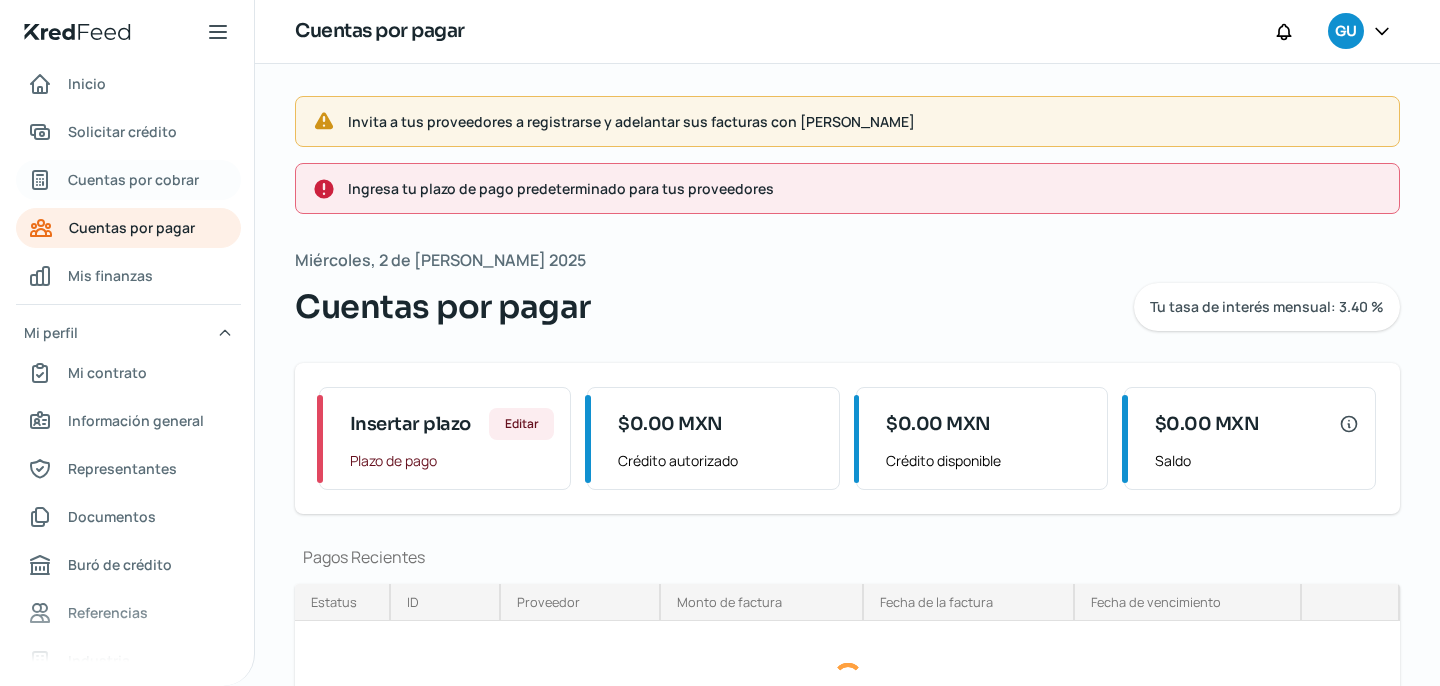 click on "Cuentas por cobrar" at bounding box center [133, 179] 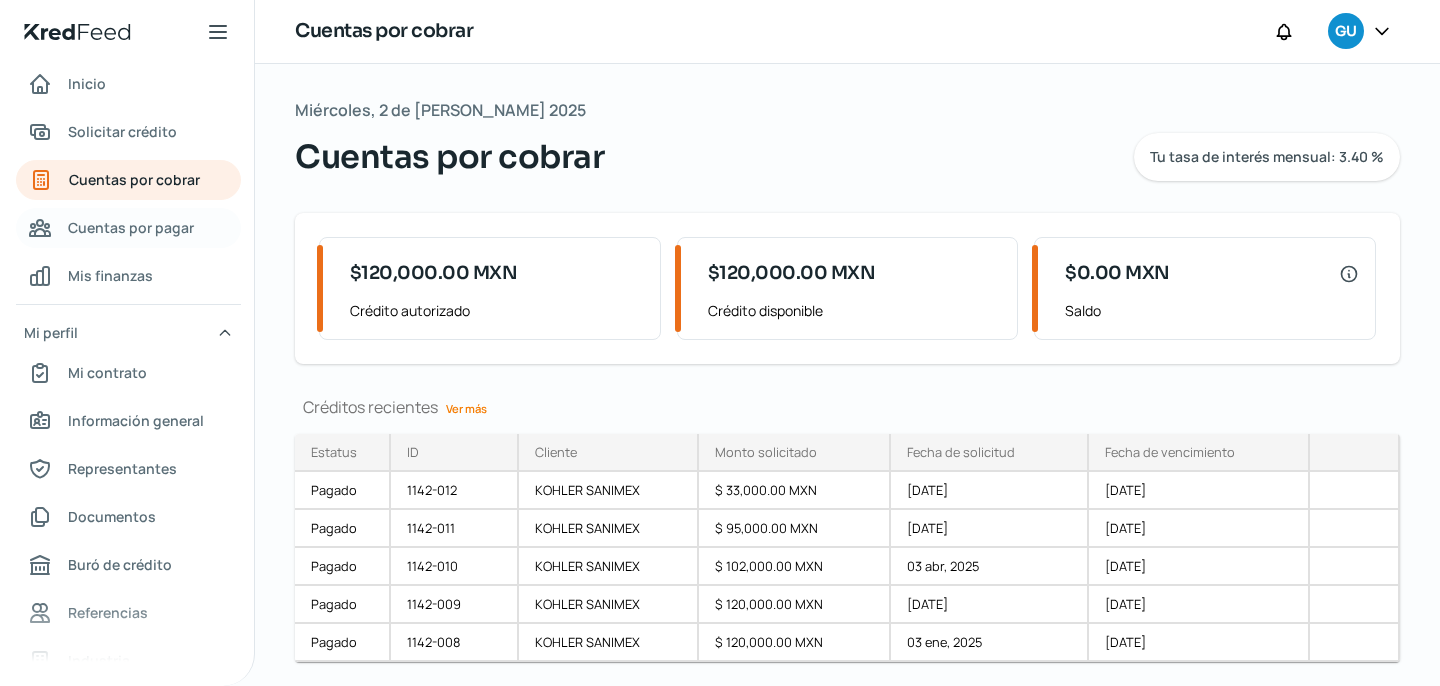 click on "Cuentas por pagar" at bounding box center [131, 227] 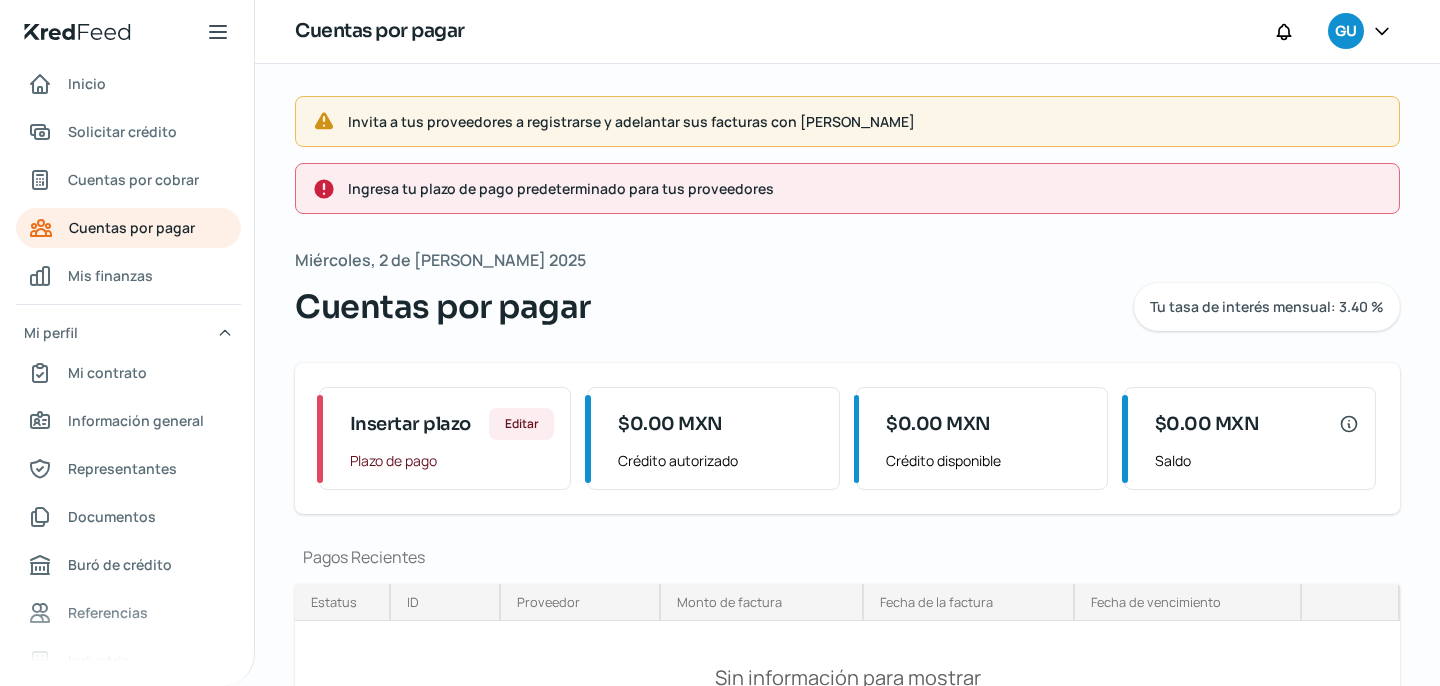 scroll, scrollTop: 128, scrollLeft: 0, axis: vertical 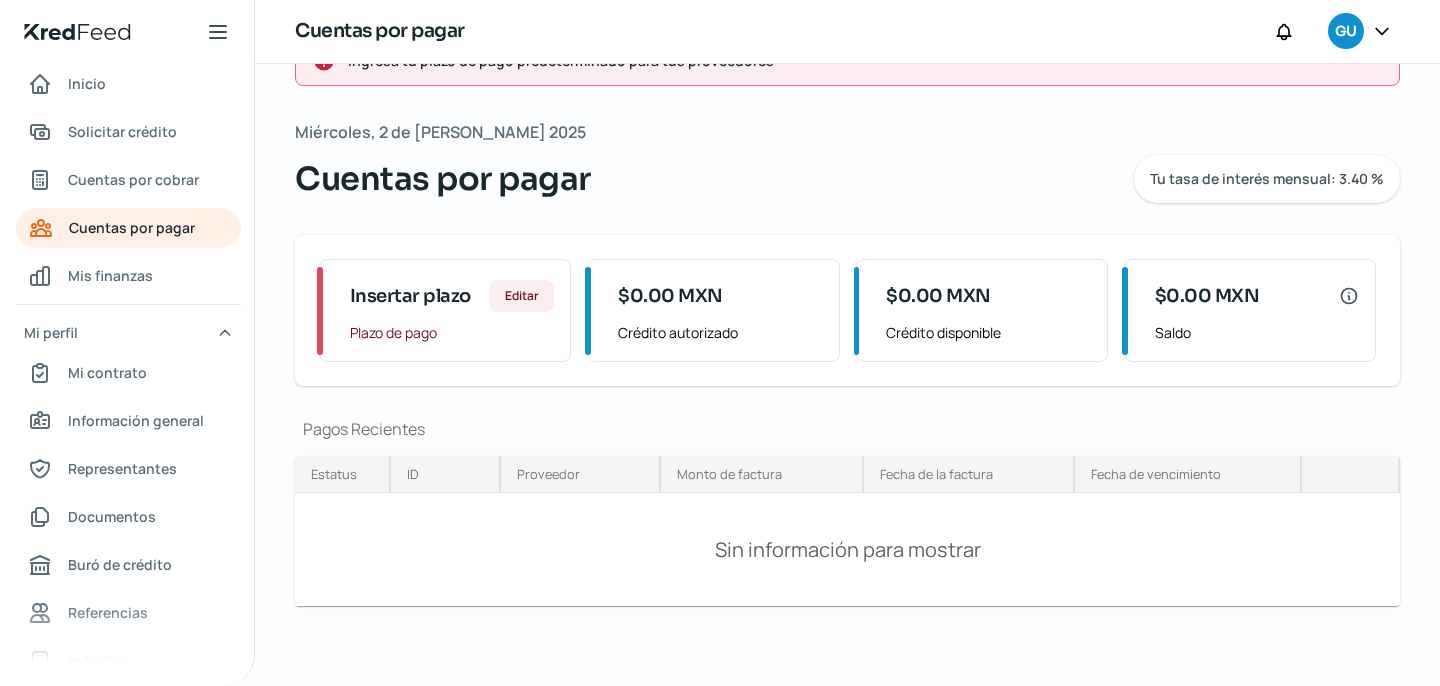click on "Inicio Solicitar crédito Cuentas por cobrar Cuentas por pagar Mis finanzas Mi perfil Mi contrato Información general Representantes Documentos Buró de crédito Referencias Industria Redes sociales Colateral" at bounding box center [127, 363] 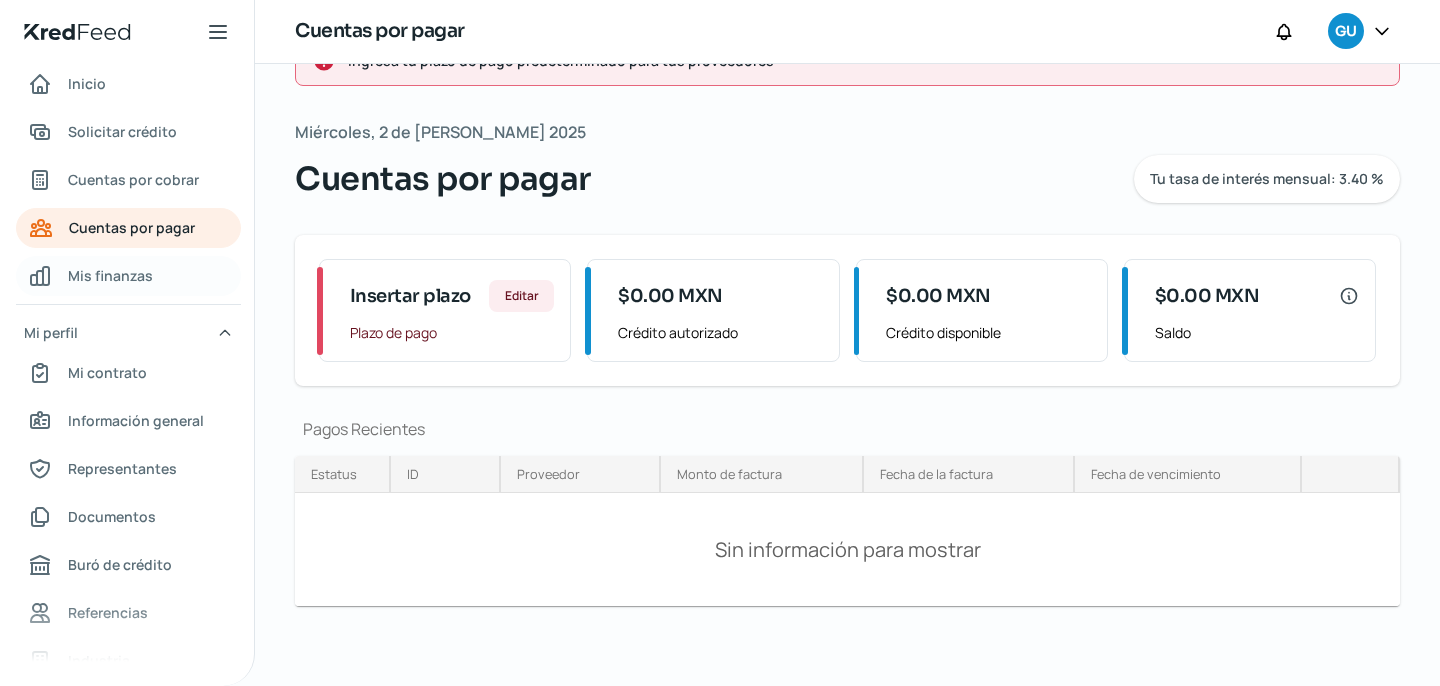click on "Mis finanzas" at bounding box center (110, 275) 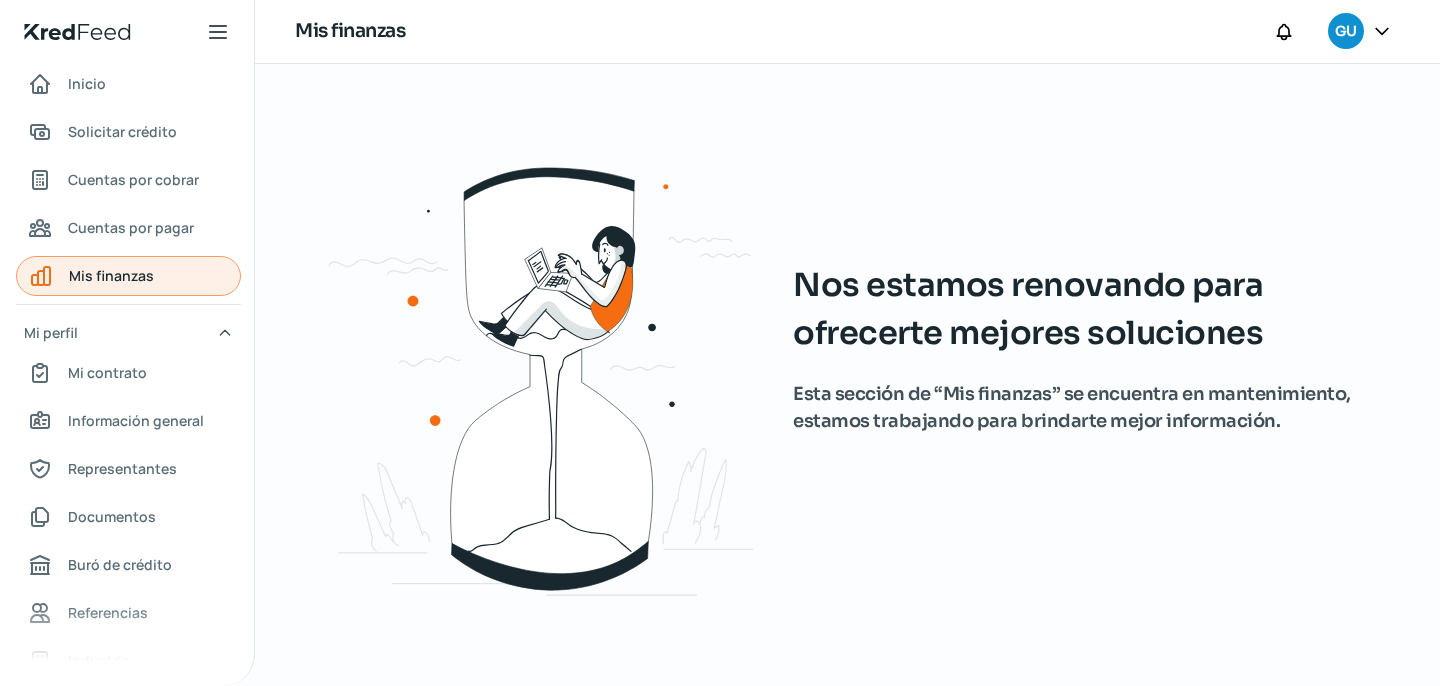 scroll, scrollTop: 0, scrollLeft: 0, axis: both 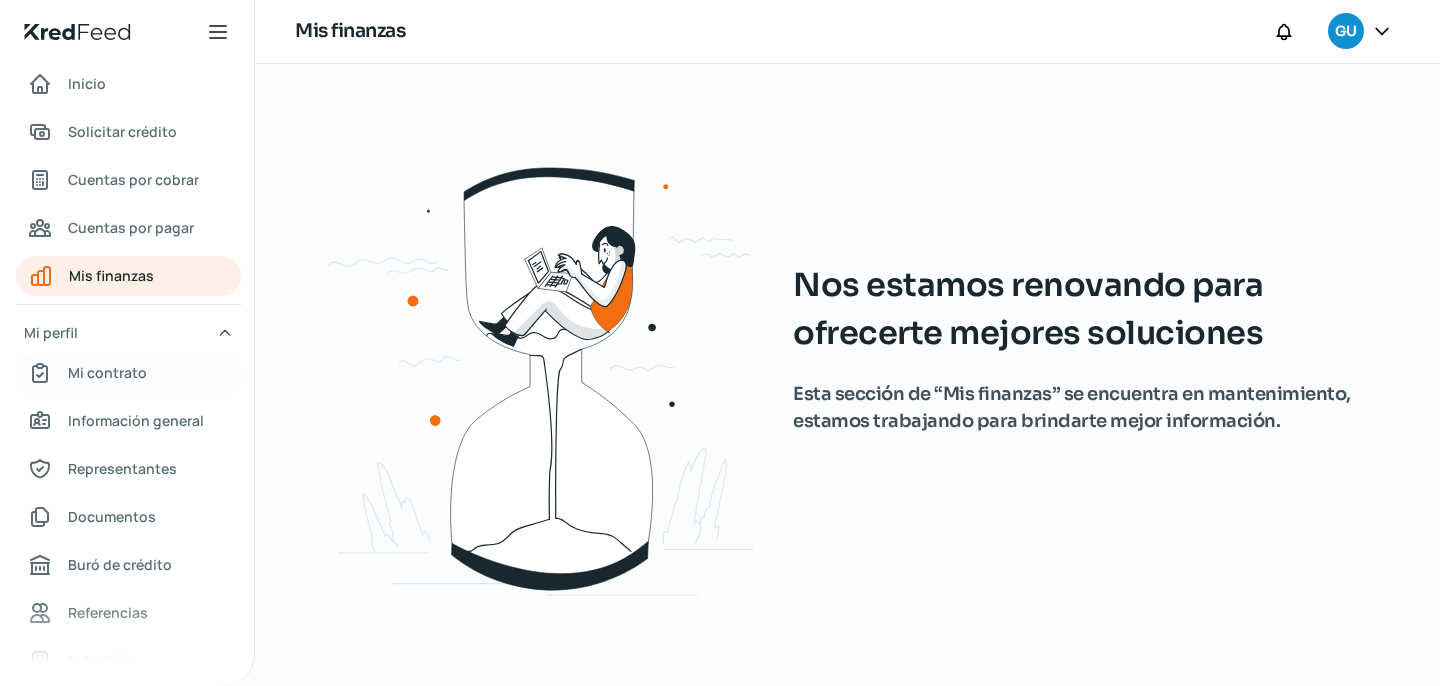 click on "Mi contrato" at bounding box center (128, 373) 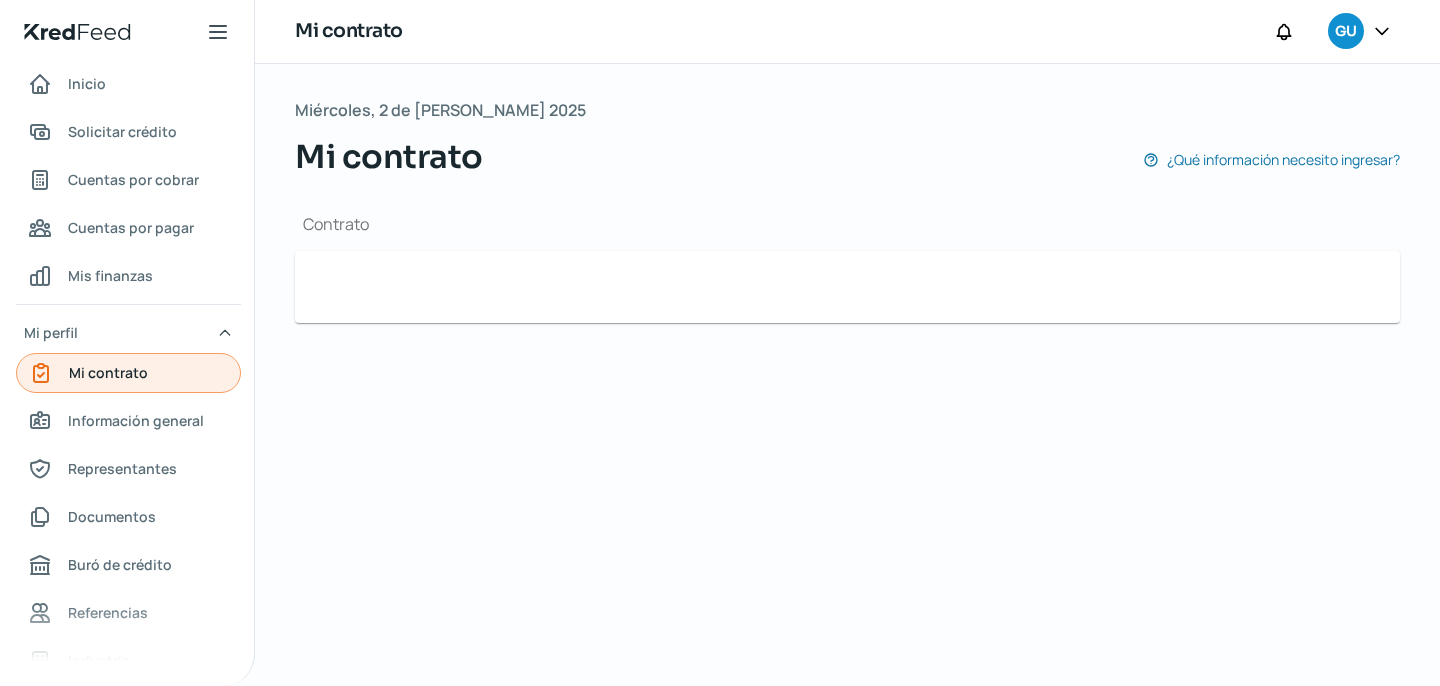 type on "087d9444-d79b-4a48-b19b-fb6d901ff0e4-factoringContract.pdf" 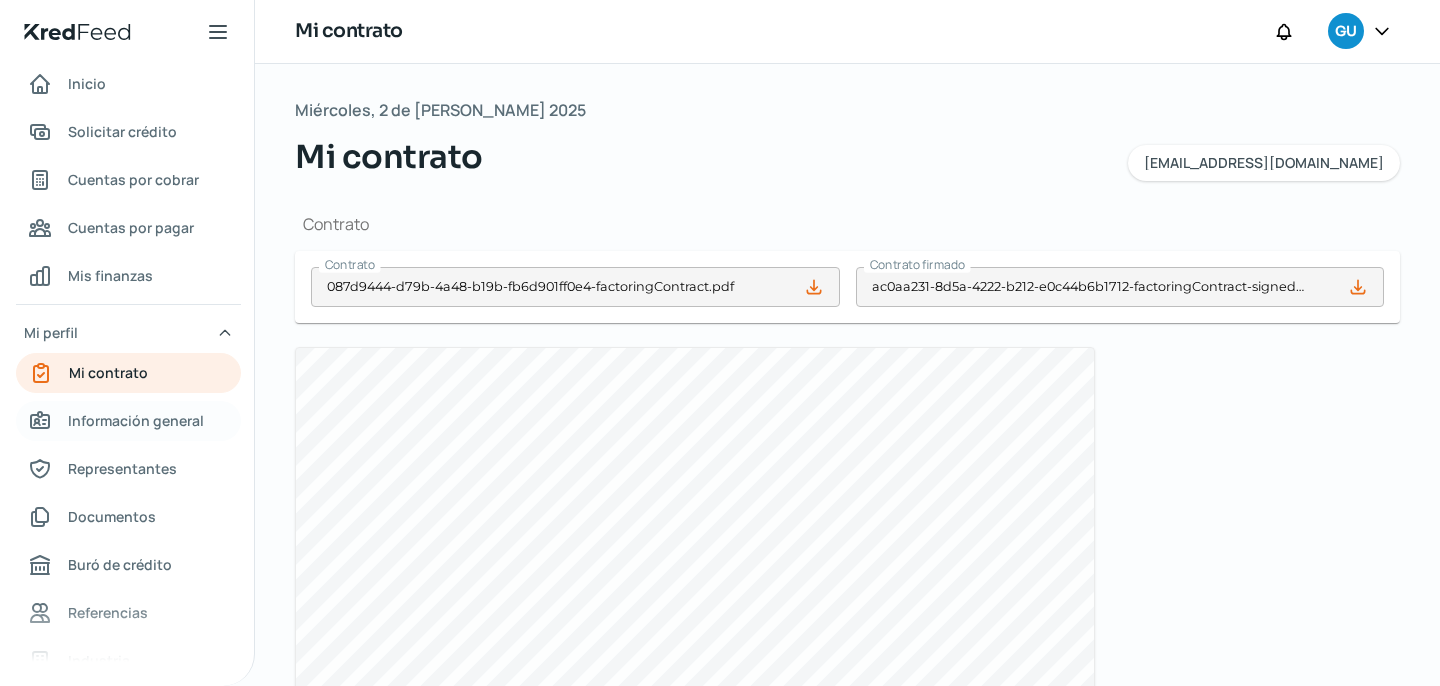 click on "Información general" at bounding box center [136, 420] 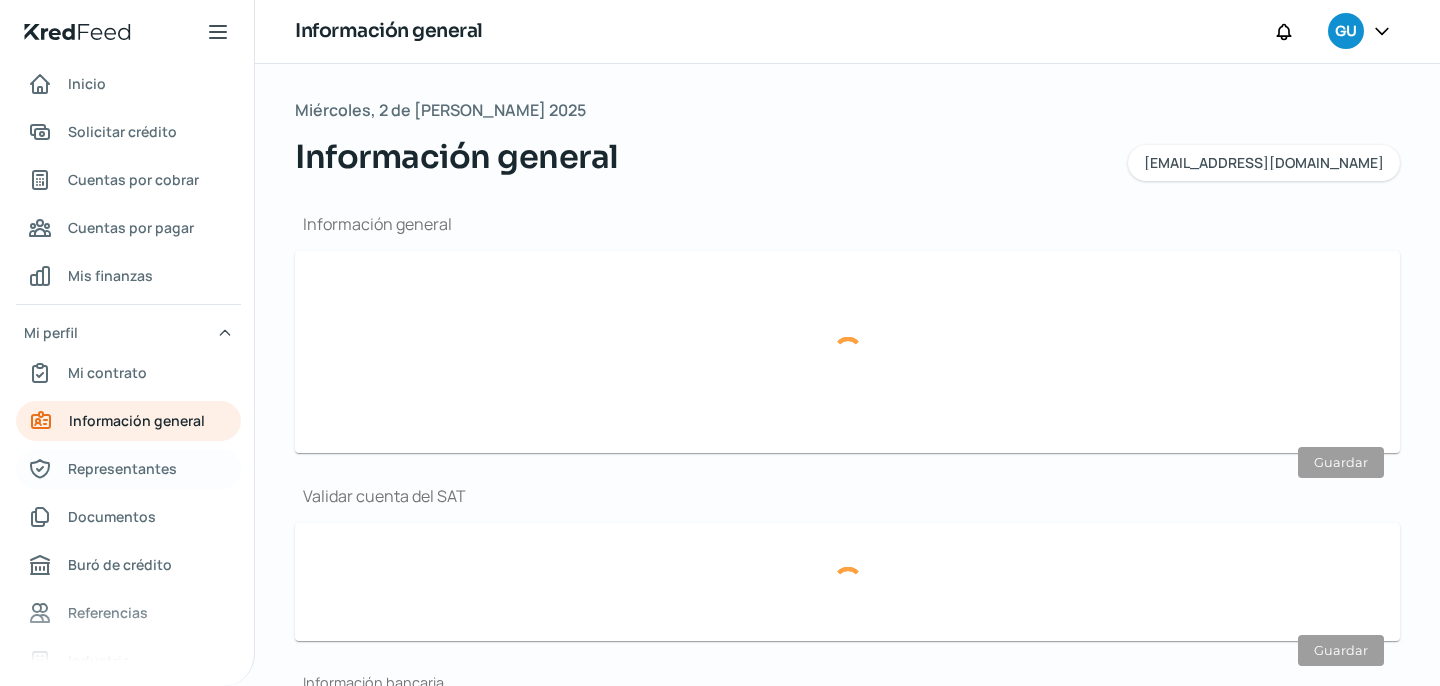 type on "[EMAIL_ADDRESS][DOMAIN_NAME]" 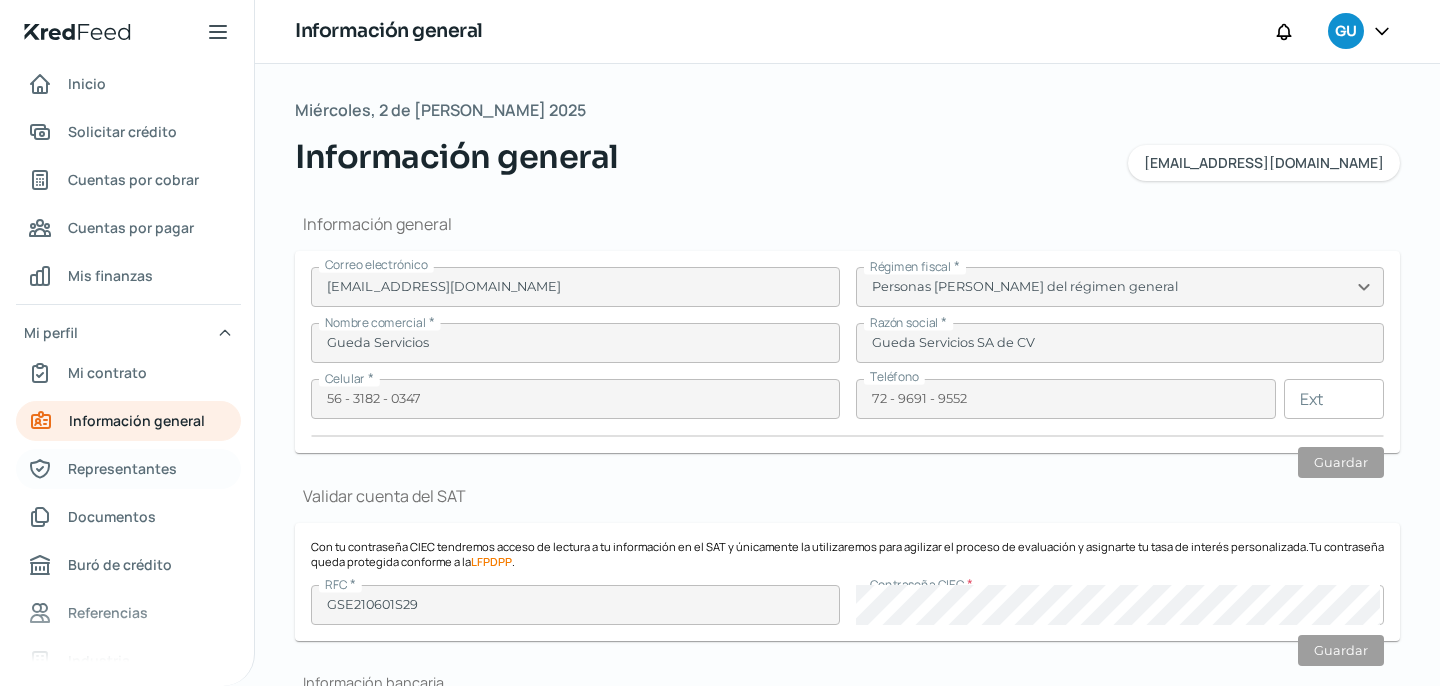 click on "Representantes" at bounding box center [122, 468] 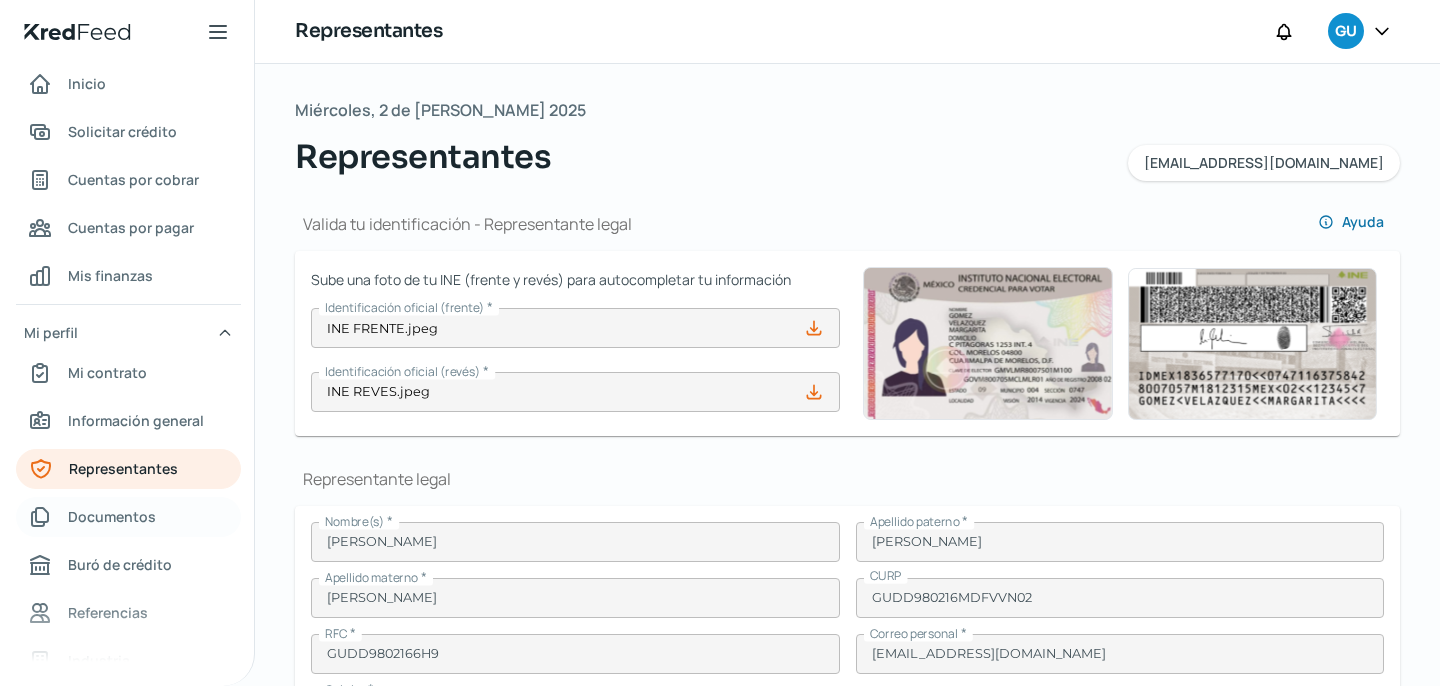 click on "Documentos" at bounding box center [112, 516] 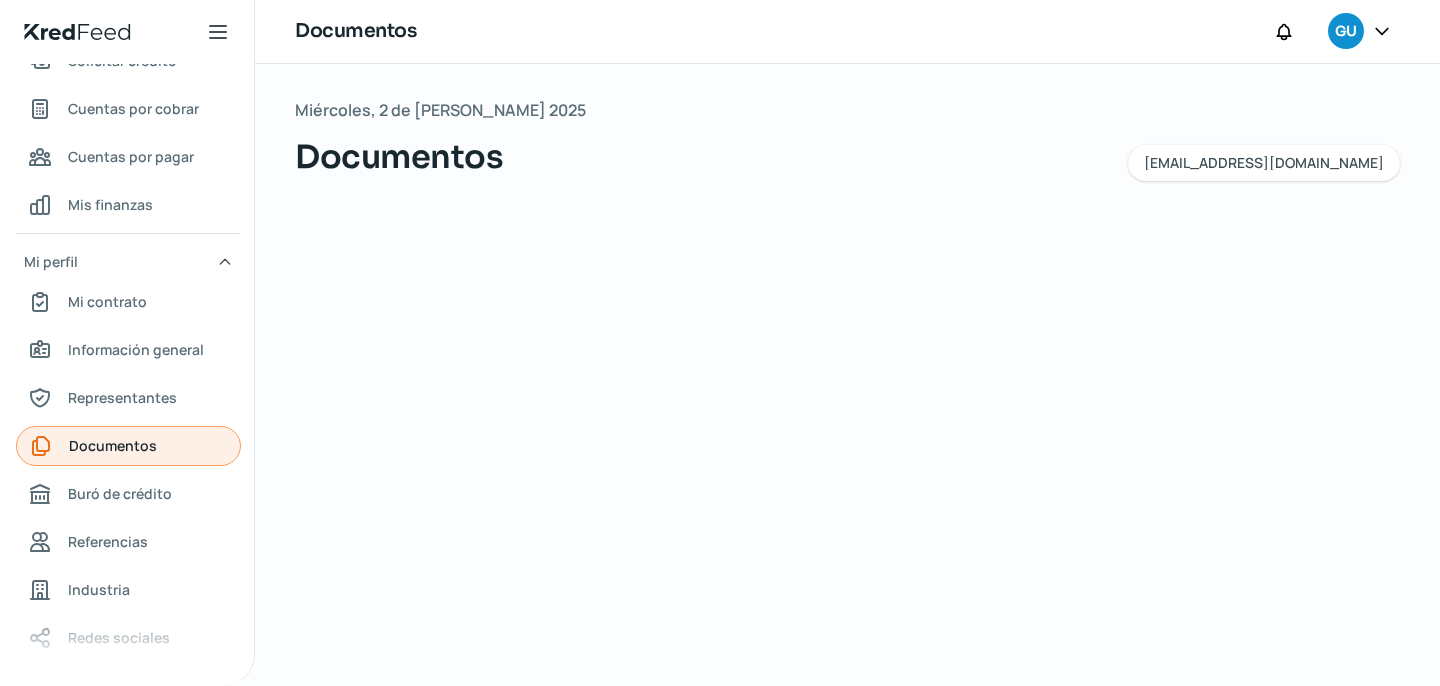 scroll, scrollTop: 75, scrollLeft: 0, axis: vertical 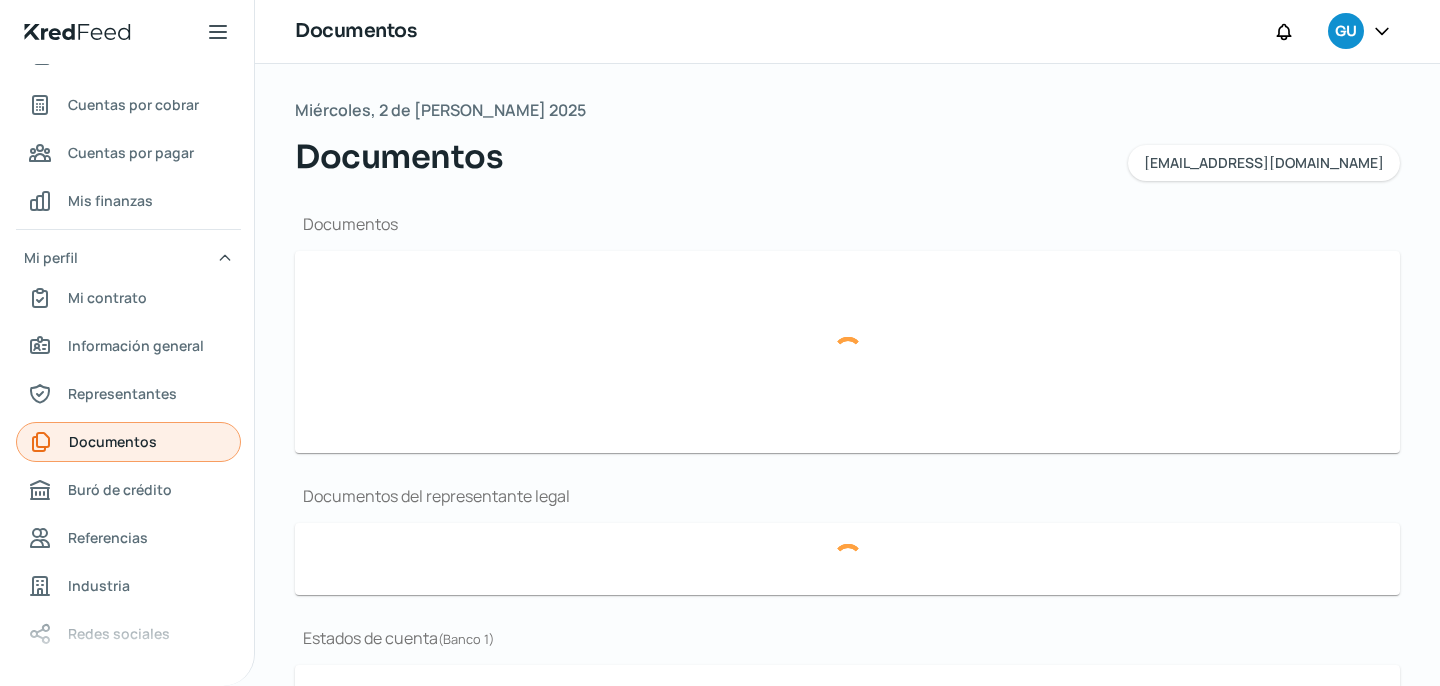 type on "[PERSON_NAME] de situación fiscal.pdf" 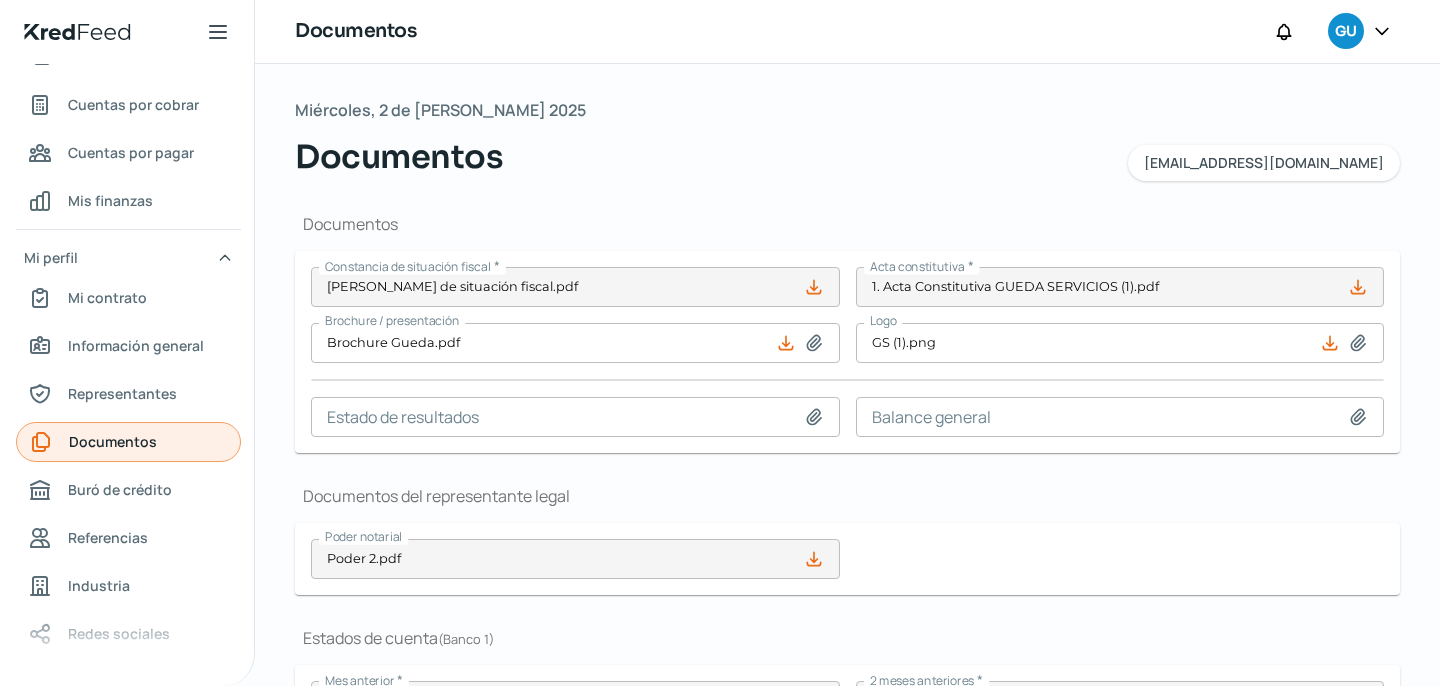 scroll, scrollTop: 163, scrollLeft: 0, axis: vertical 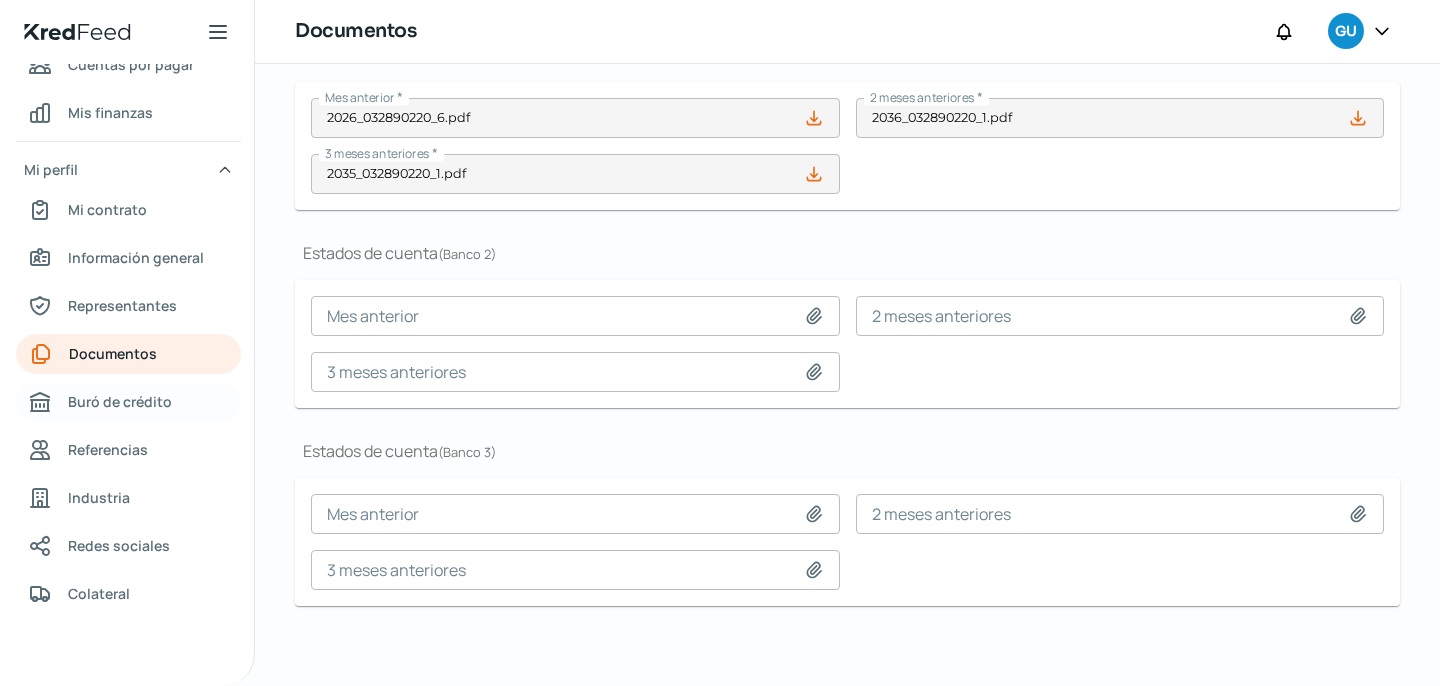 click on "Buró de crédito" at bounding box center (120, 401) 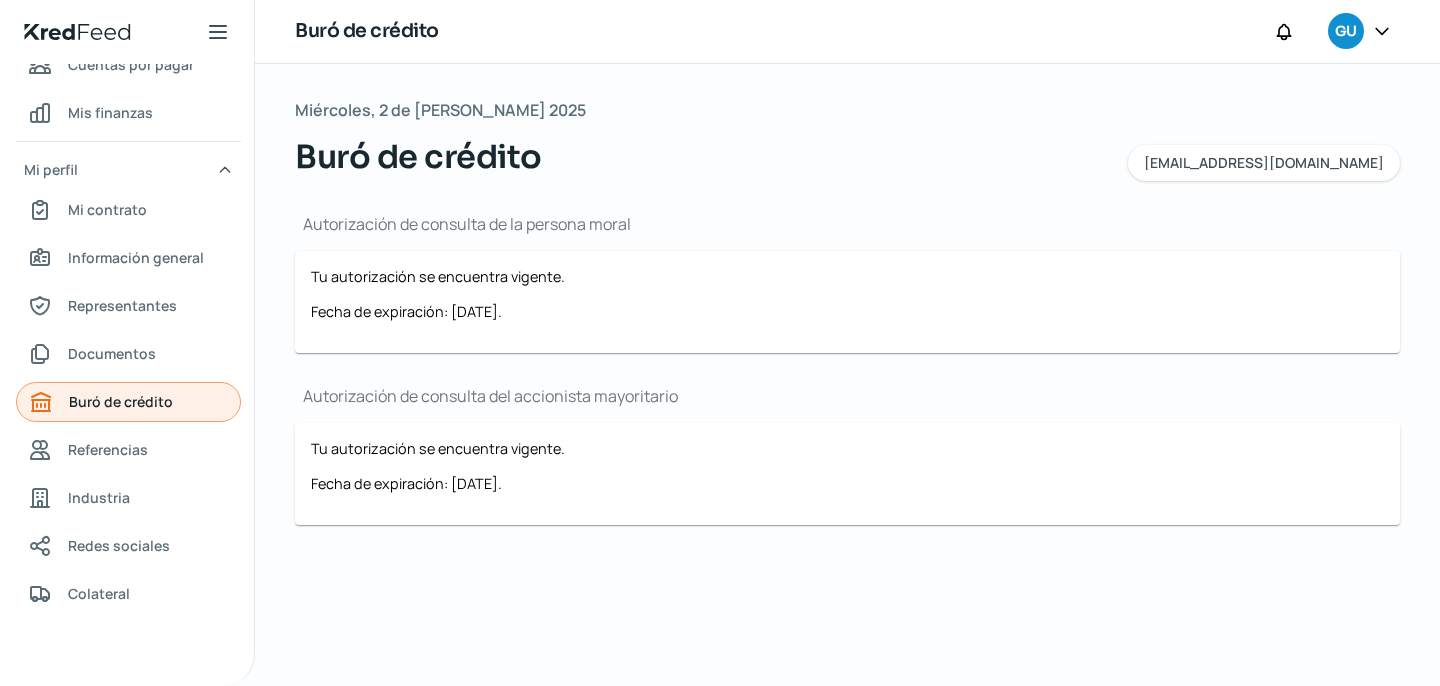 scroll, scrollTop: 0, scrollLeft: 0, axis: both 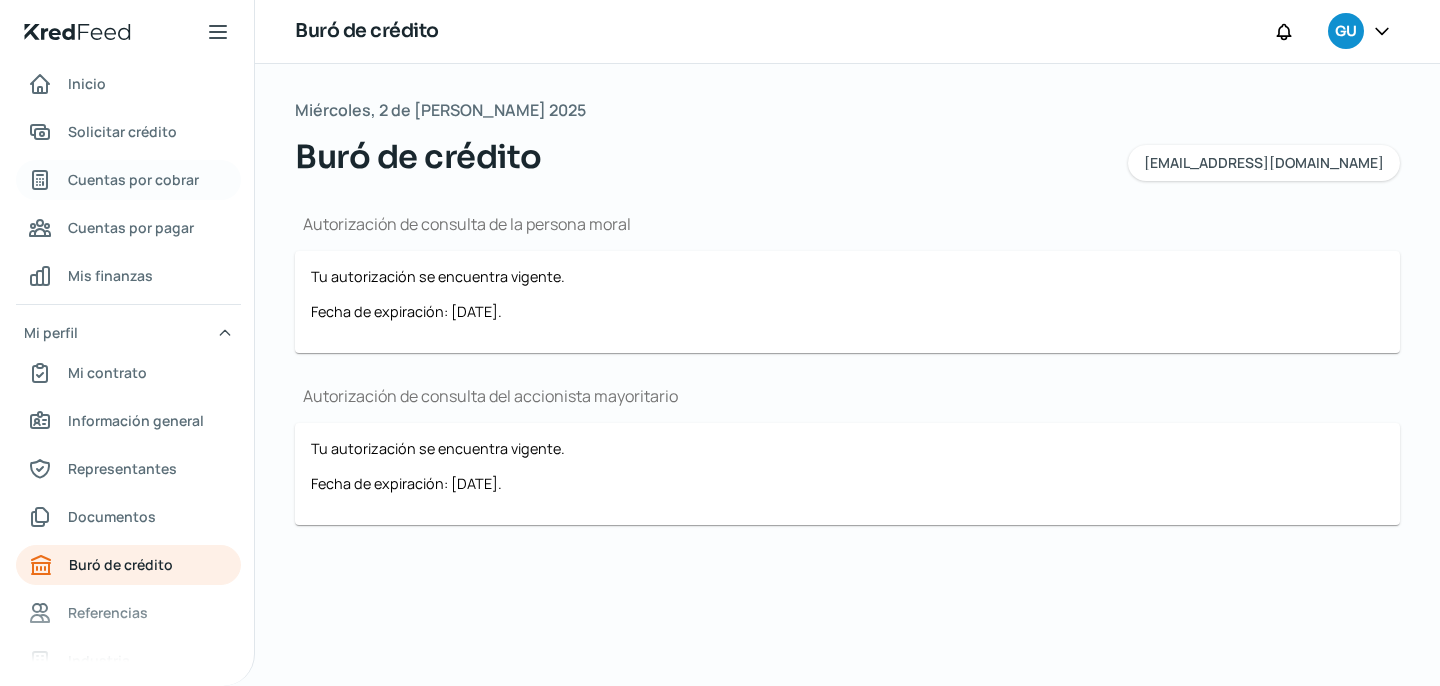 click on "Cuentas por cobrar" at bounding box center (133, 179) 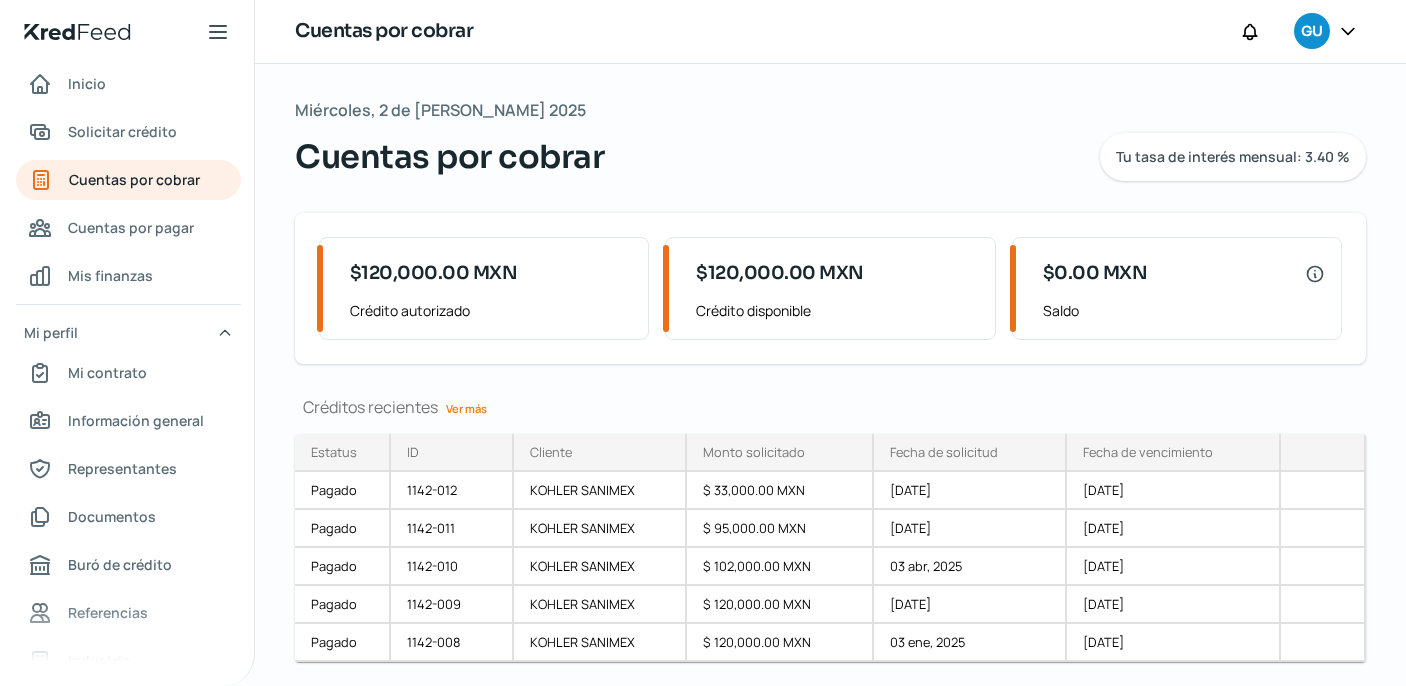 scroll, scrollTop: 56, scrollLeft: 0, axis: vertical 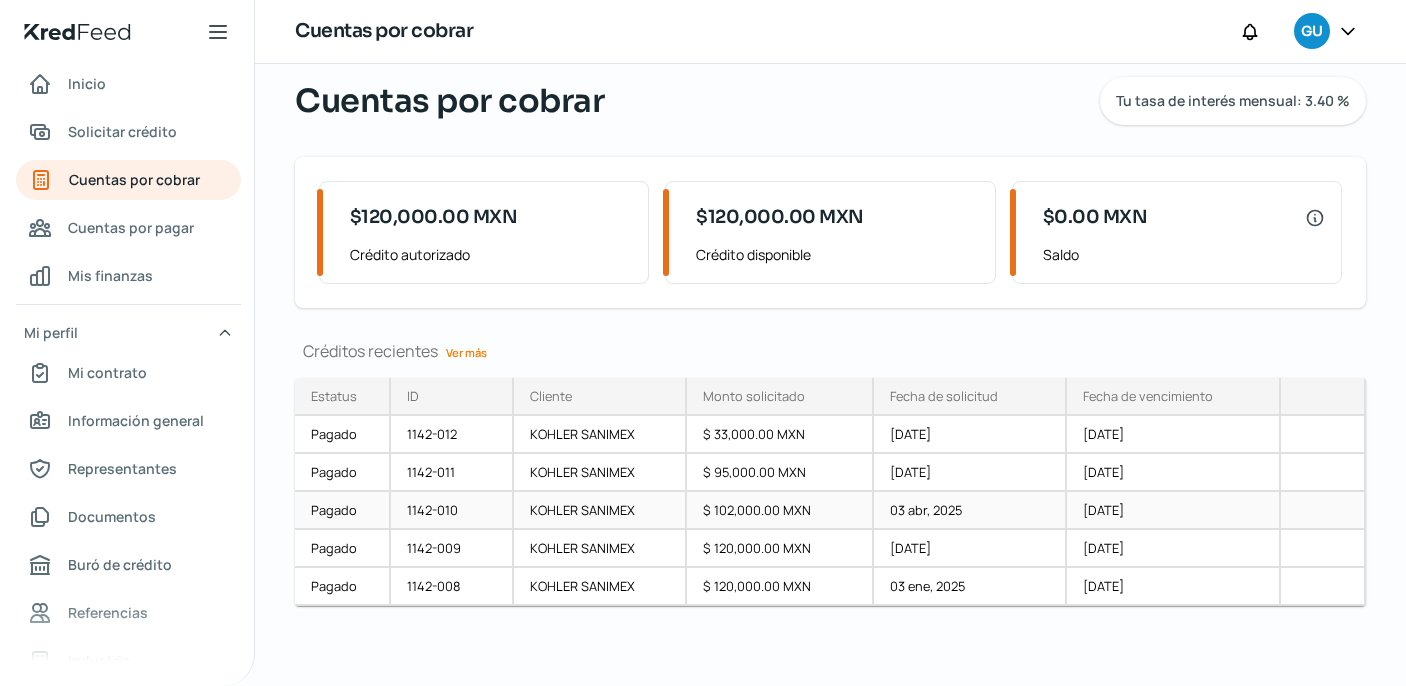 click on "[DATE]" at bounding box center [1174, 511] 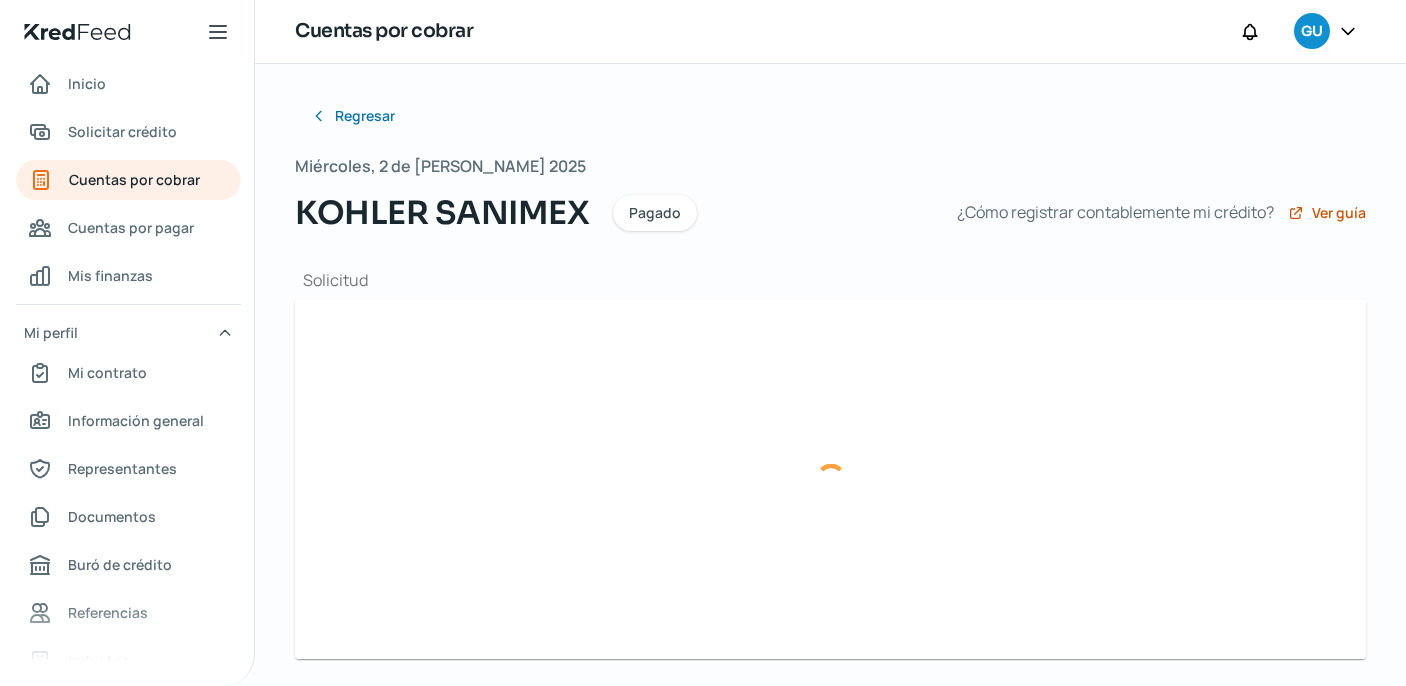 type on "1B67C64C-C72C-43C3-81B1-5E2F896F557B.xml" 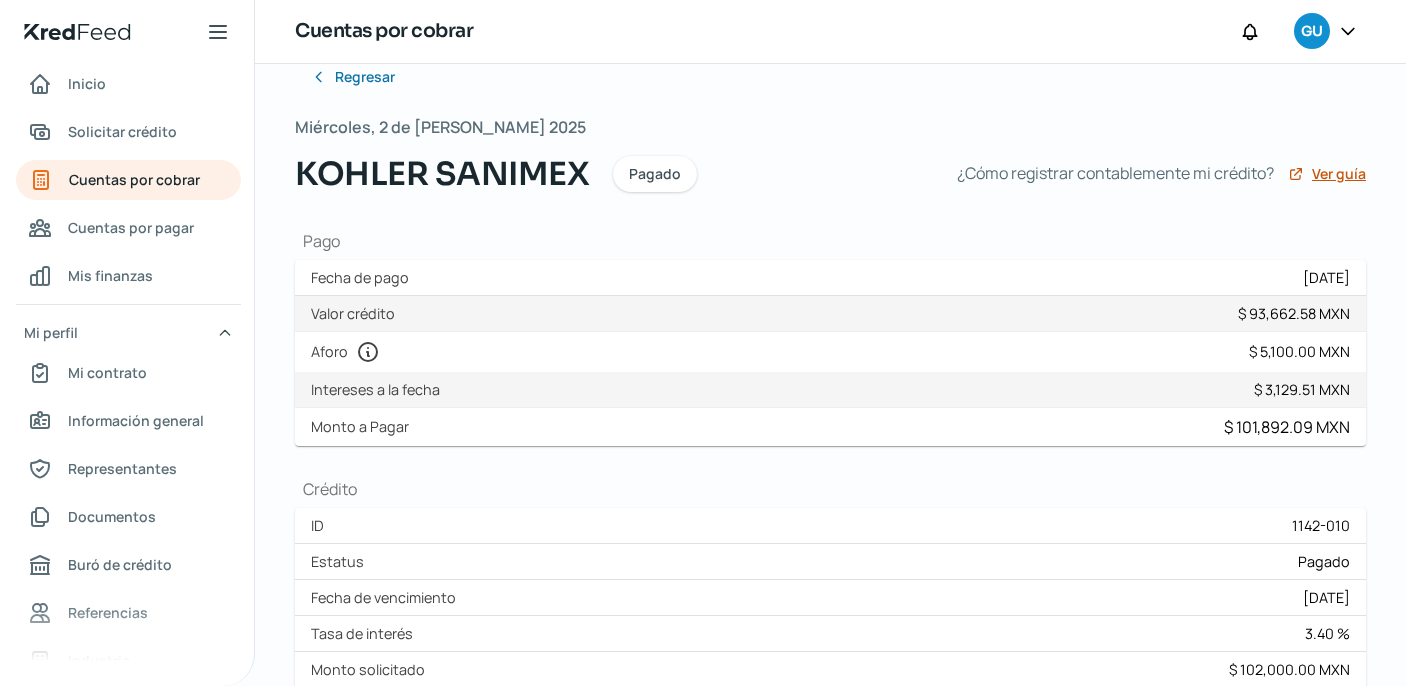 scroll, scrollTop: 0, scrollLeft: 0, axis: both 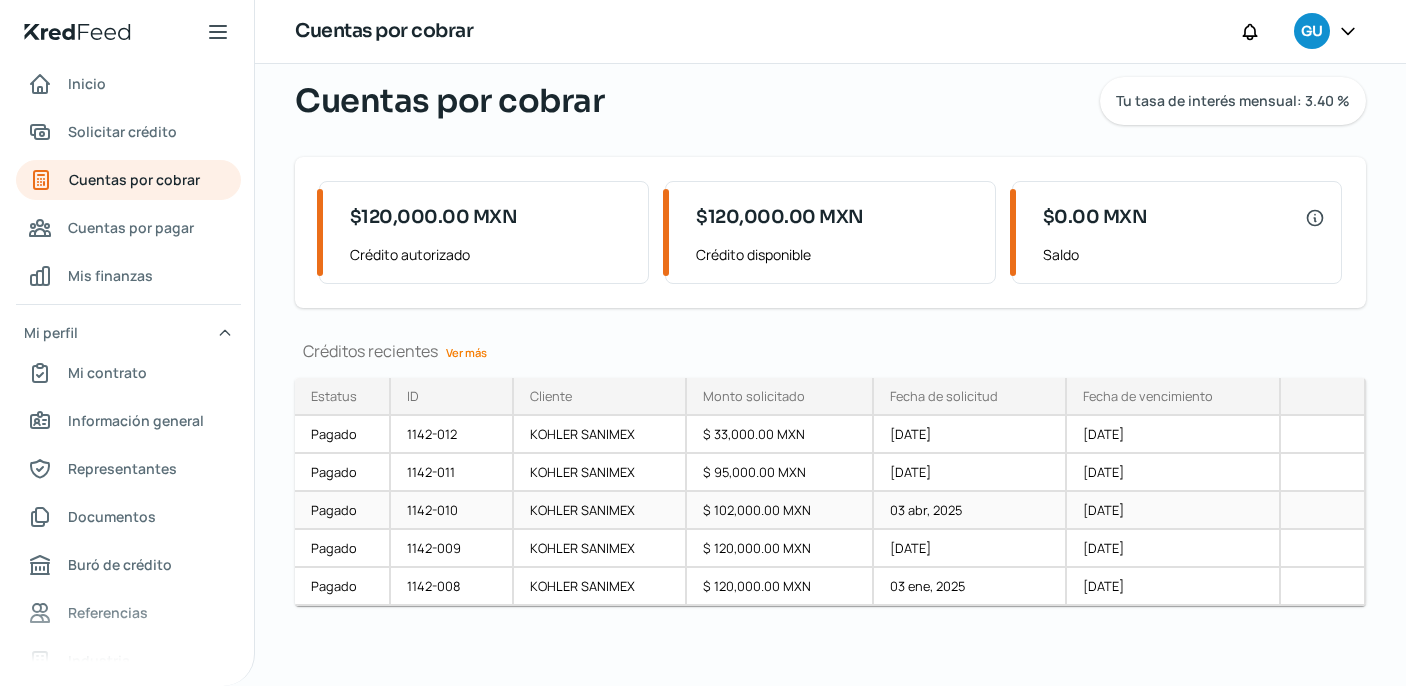 click on "[DATE]" at bounding box center (1174, 511) 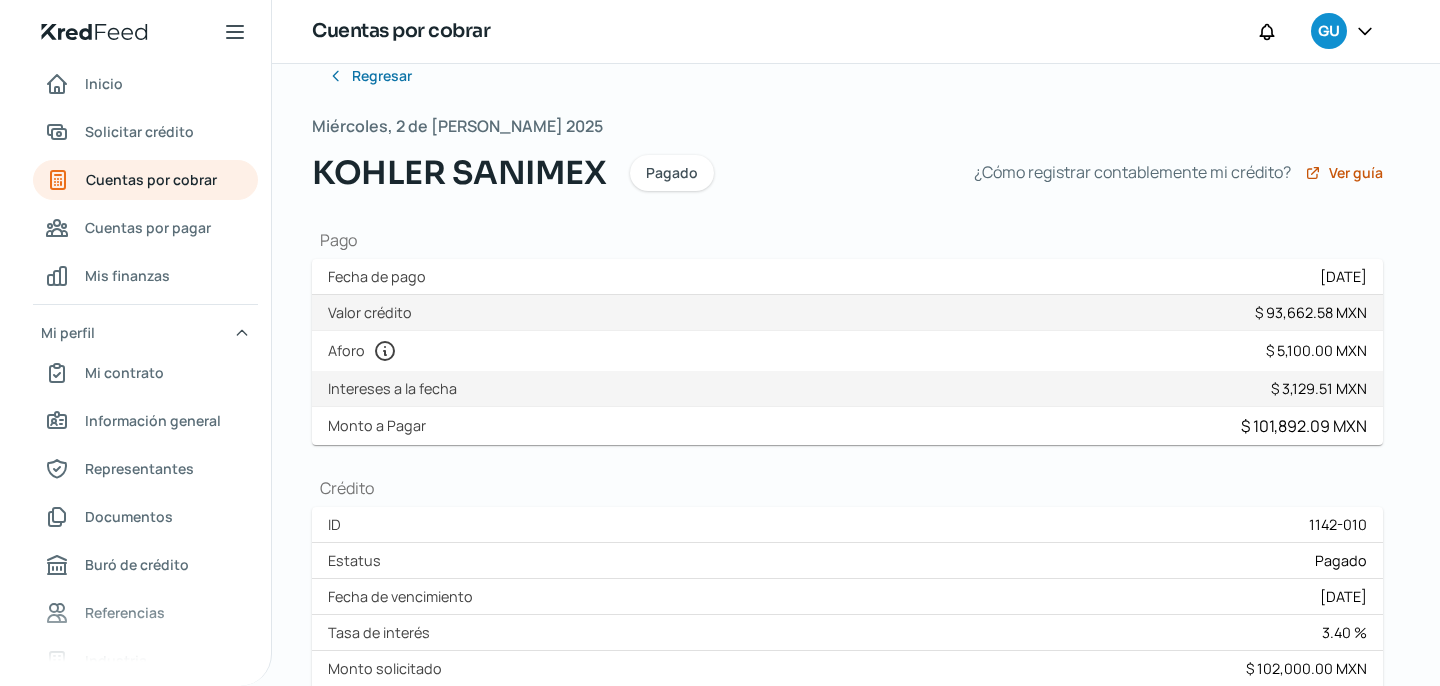 scroll, scrollTop: 29, scrollLeft: 0, axis: vertical 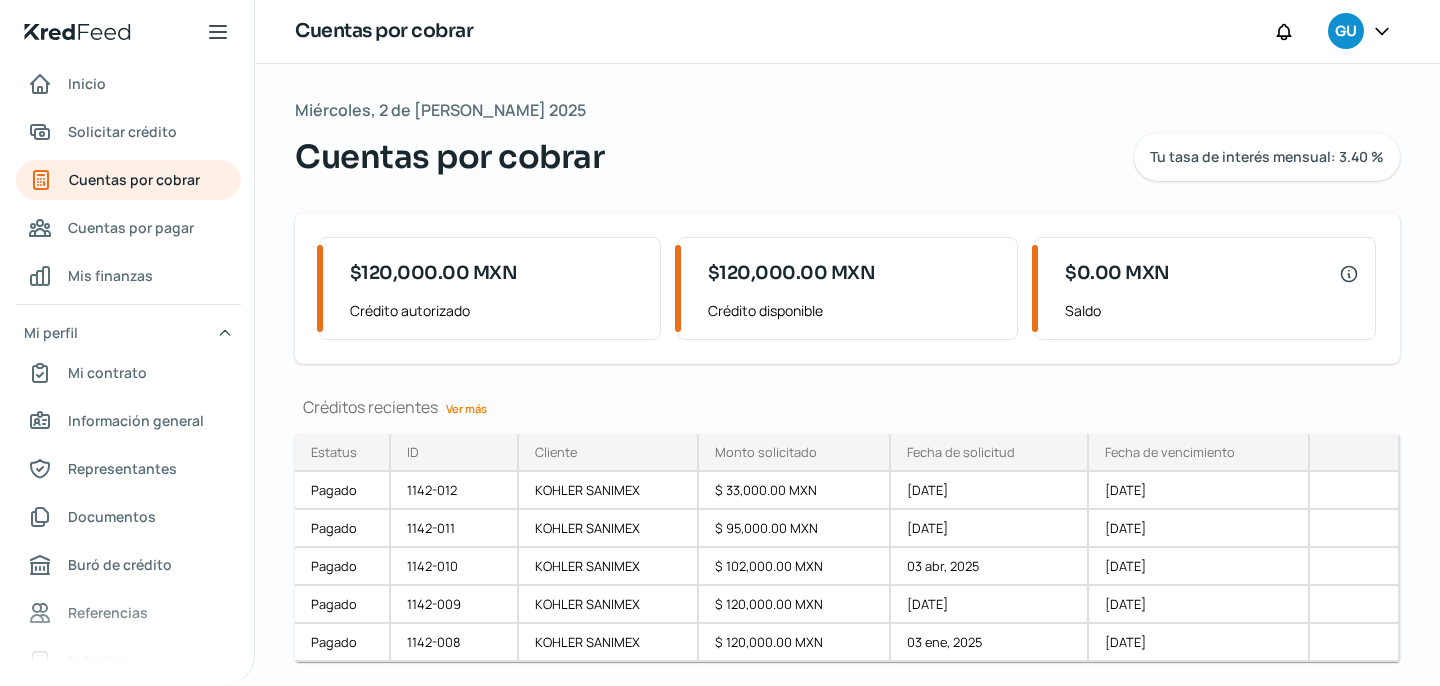 drag, startPoint x: 297, startPoint y: 141, endPoint x: 475, endPoint y: 92, distance: 184.62123 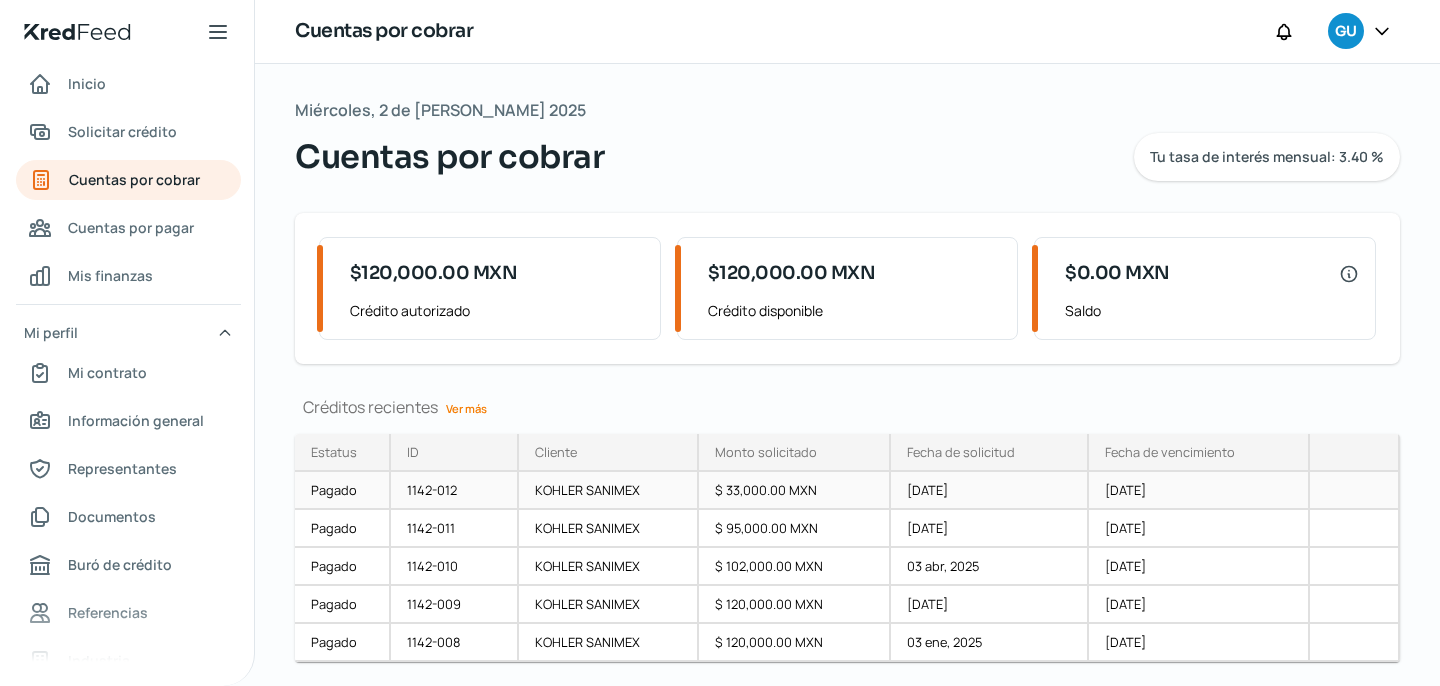 scroll, scrollTop: 56, scrollLeft: 0, axis: vertical 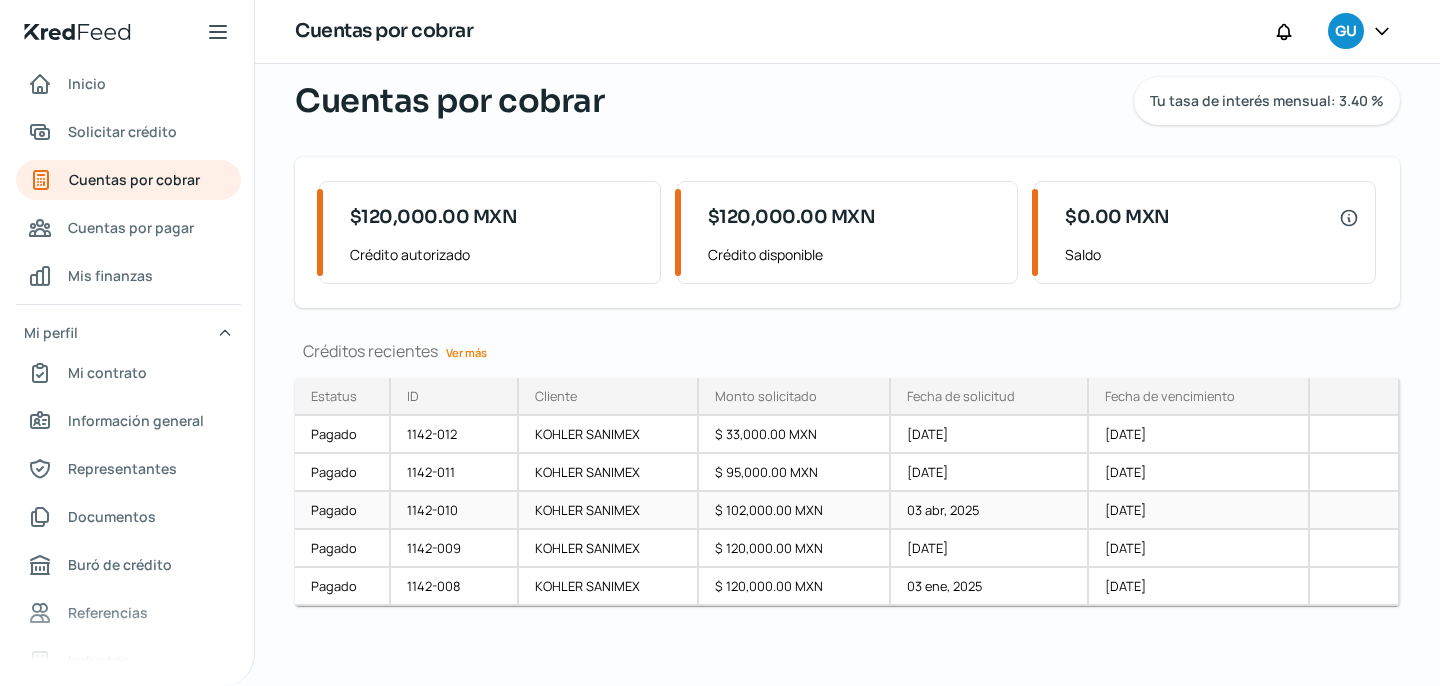 click on "[DATE]" at bounding box center (1199, 511) 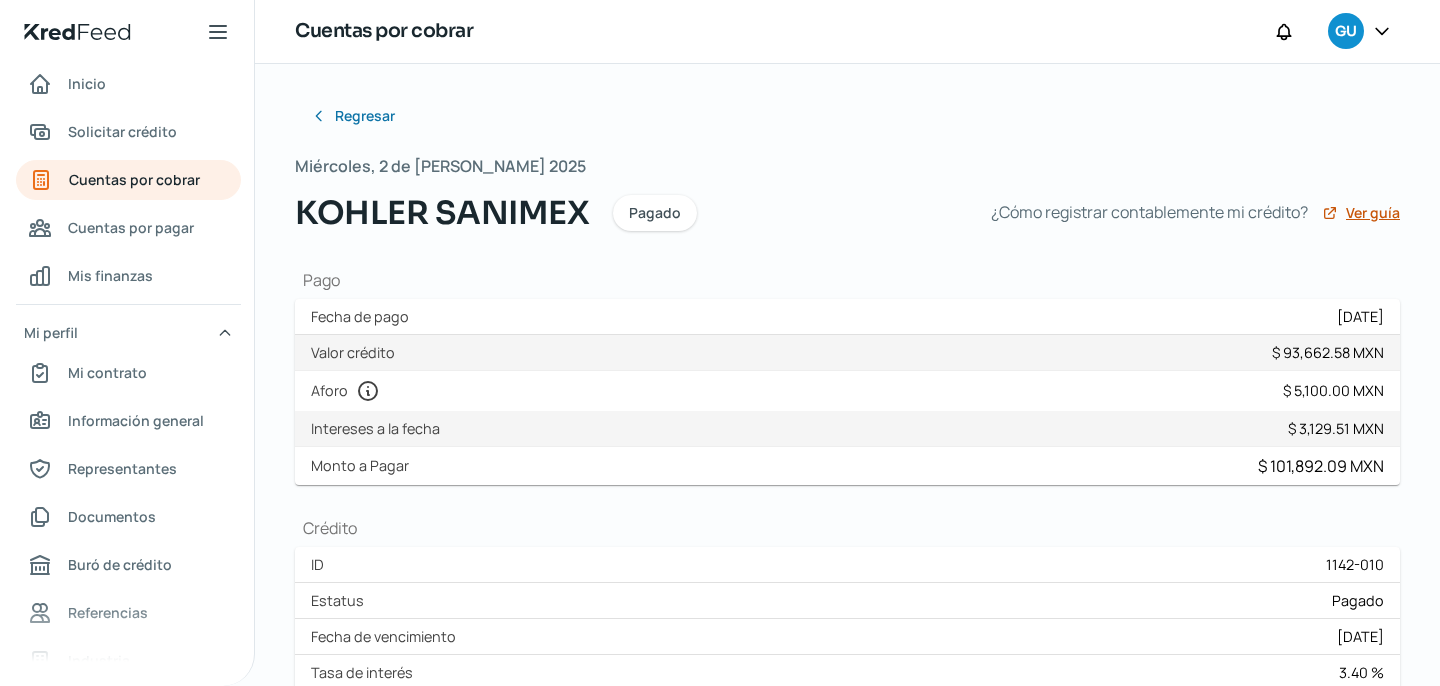 click on "Ver guía" at bounding box center [1373, 213] 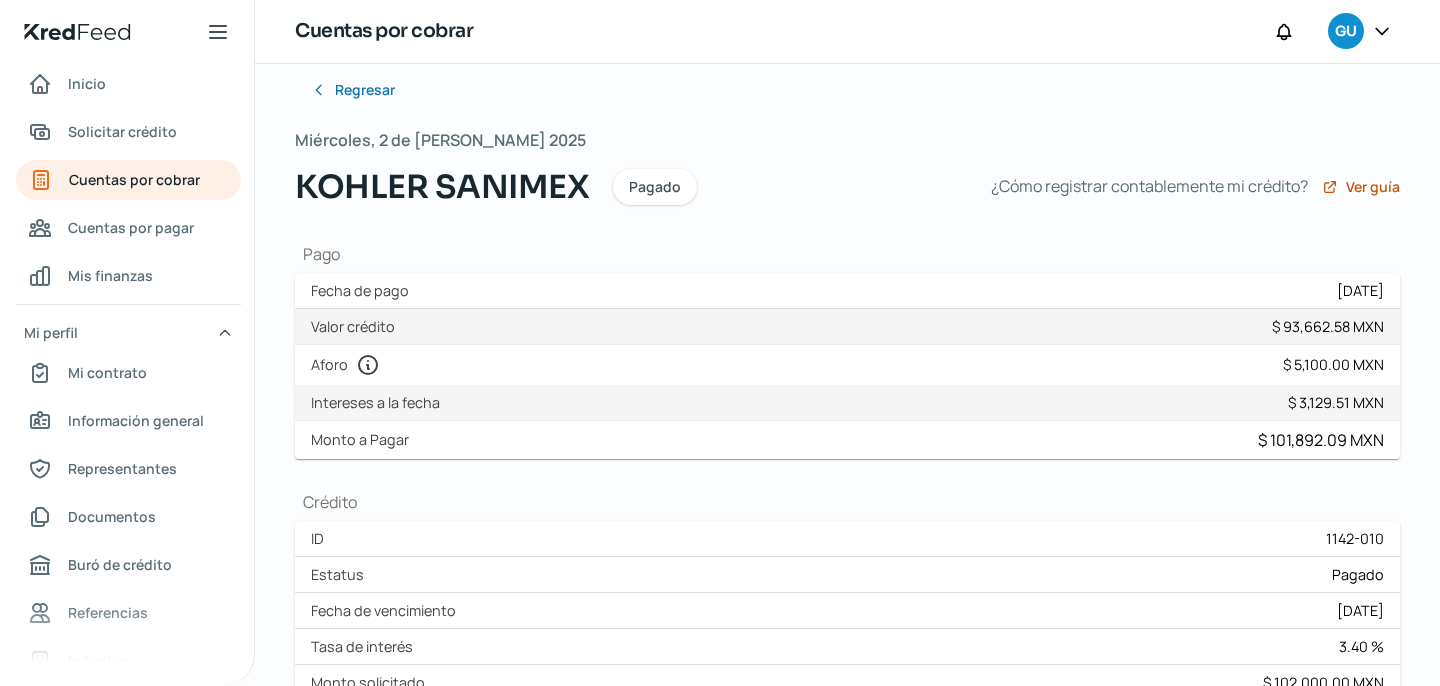 scroll, scrollTop: 0, scrollLeft: 0, axis: both 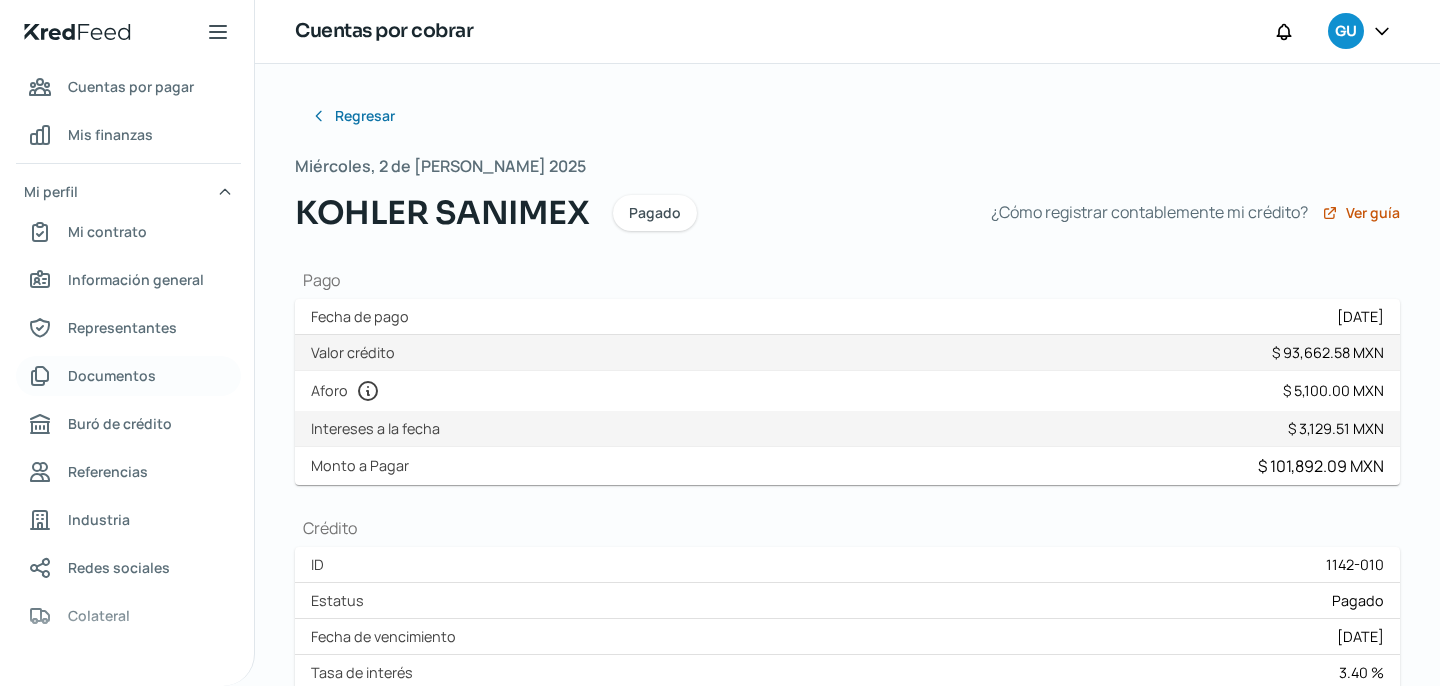 click on "Documentos" at bounding box center [112, 375] 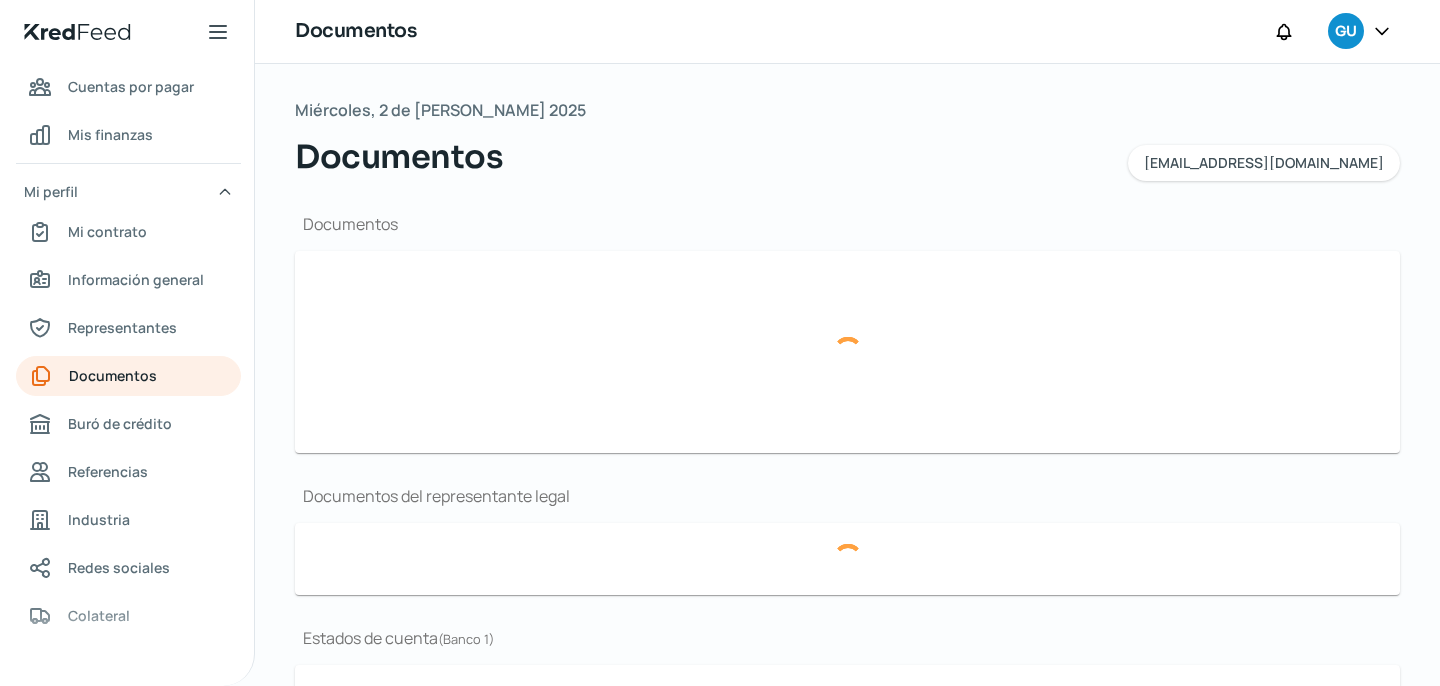 type on "[PERSON_NAME] de situación fiscal.pdf" 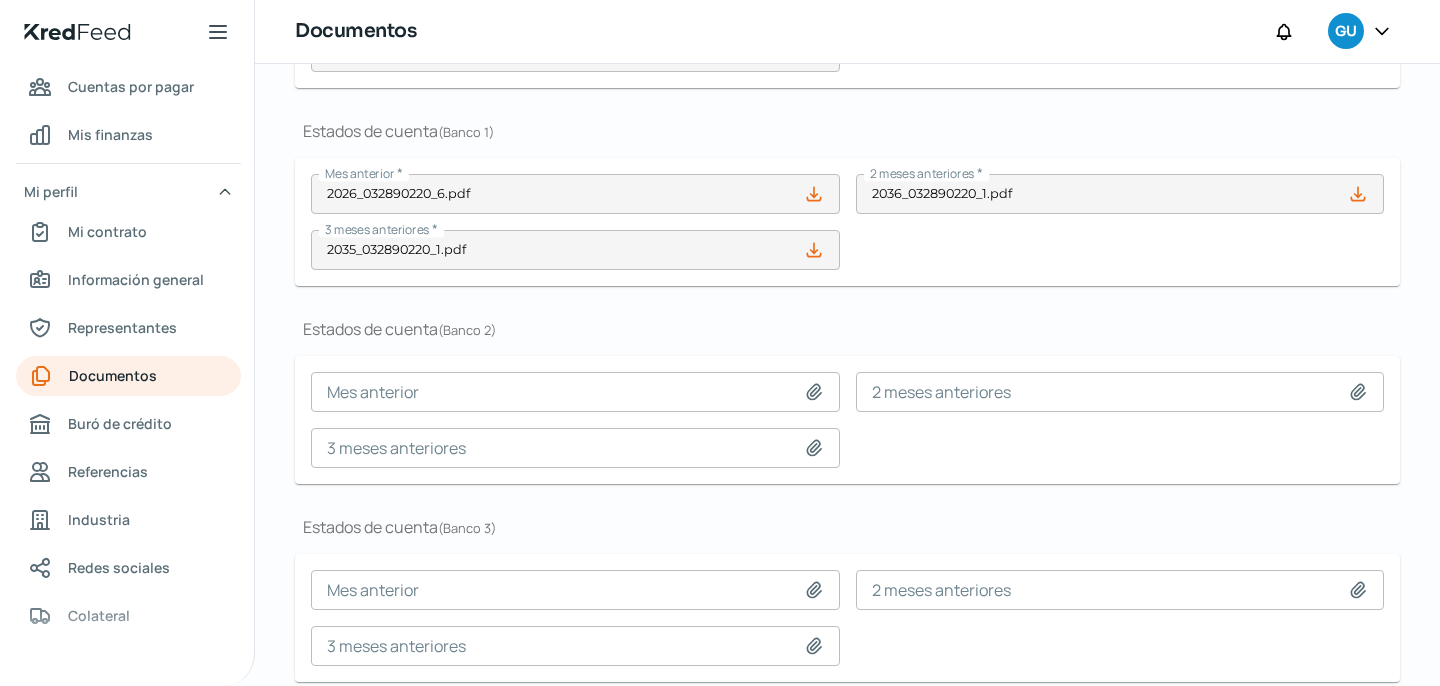 scroll, scrollTop: 583, scrollLeft: 0, axis: vertical 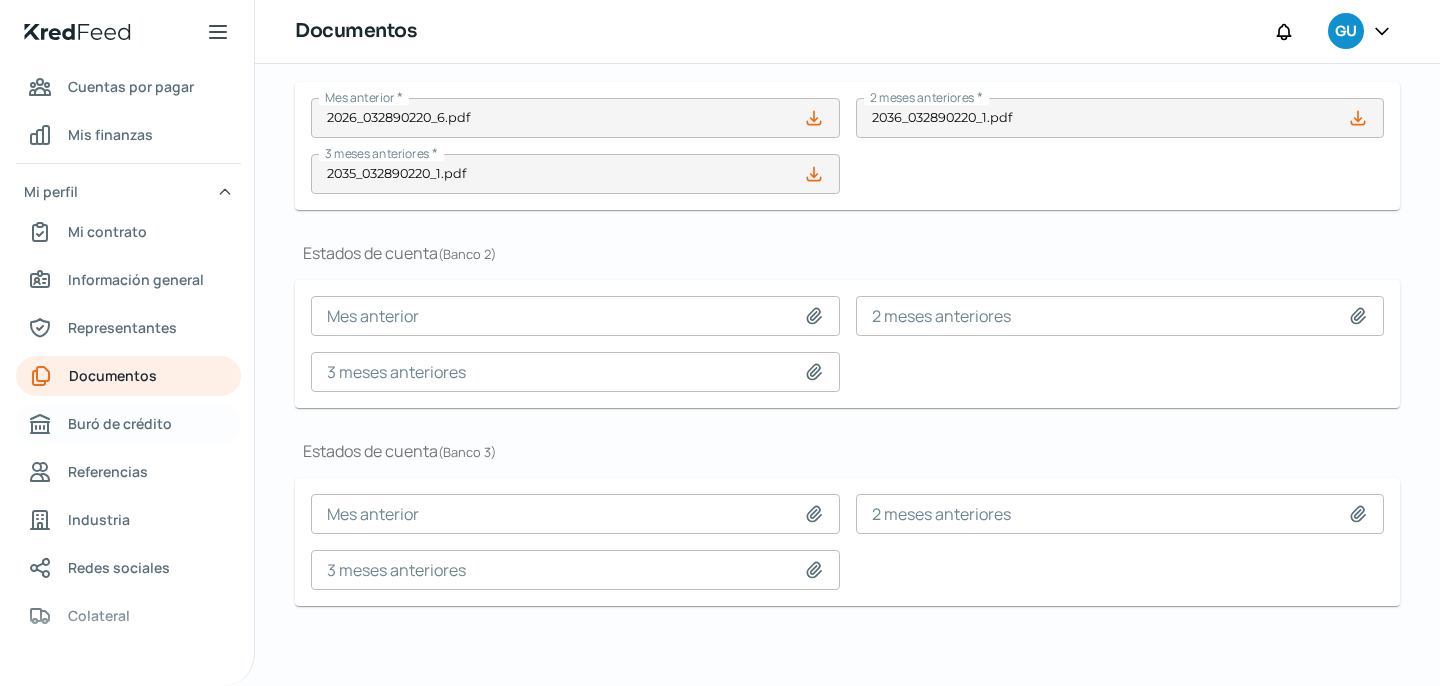 click on "Buró de crédito" at bounding box center (120, 423) 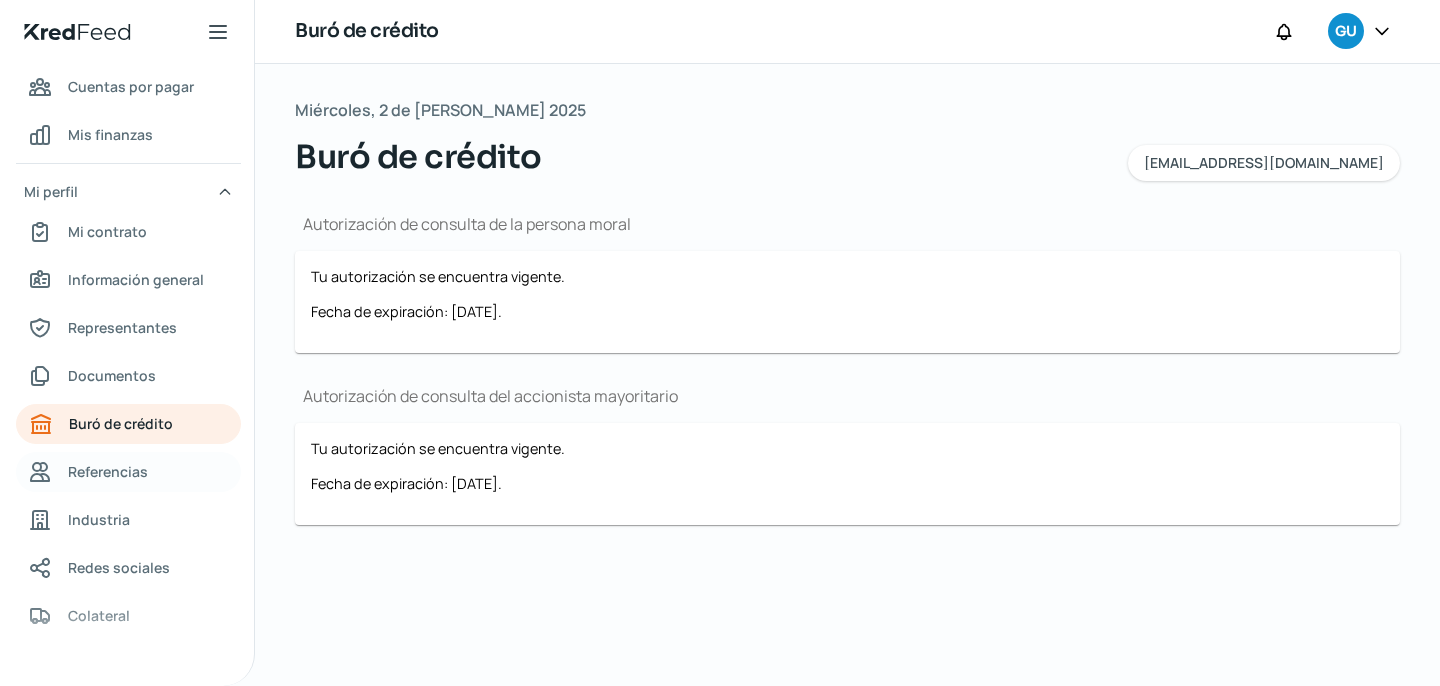 click on "Referencias" at bounding box center (108, 471) 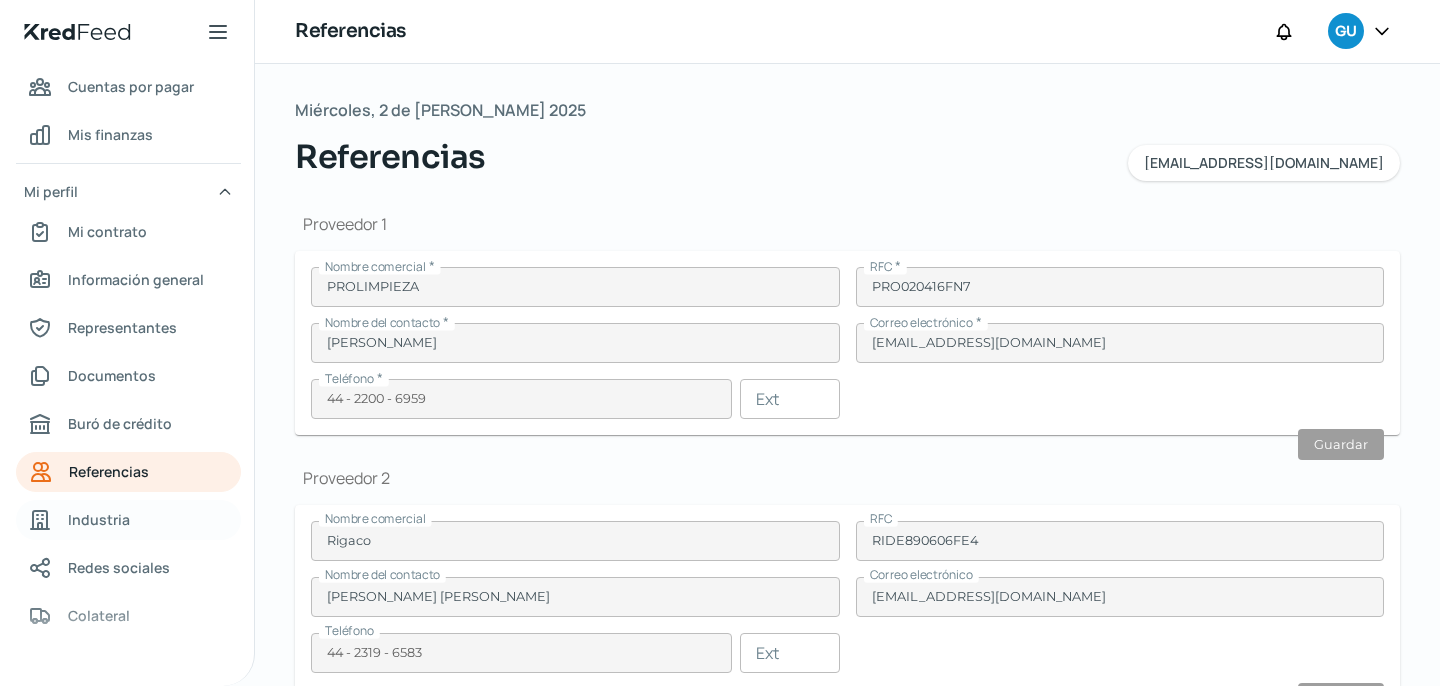 click on "Industria" at bounding box center [128, 520] 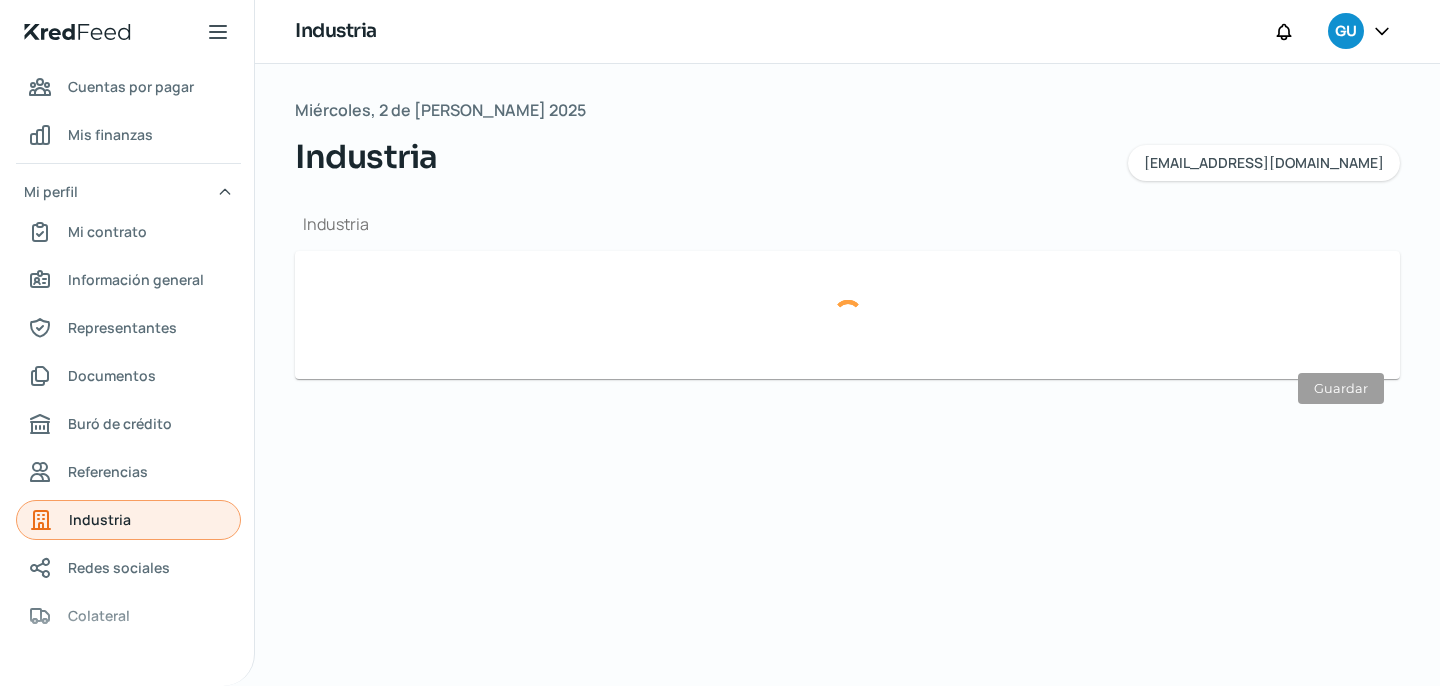 scroll, scrollTop: 163, scrollLeft: 0, axis: vertical 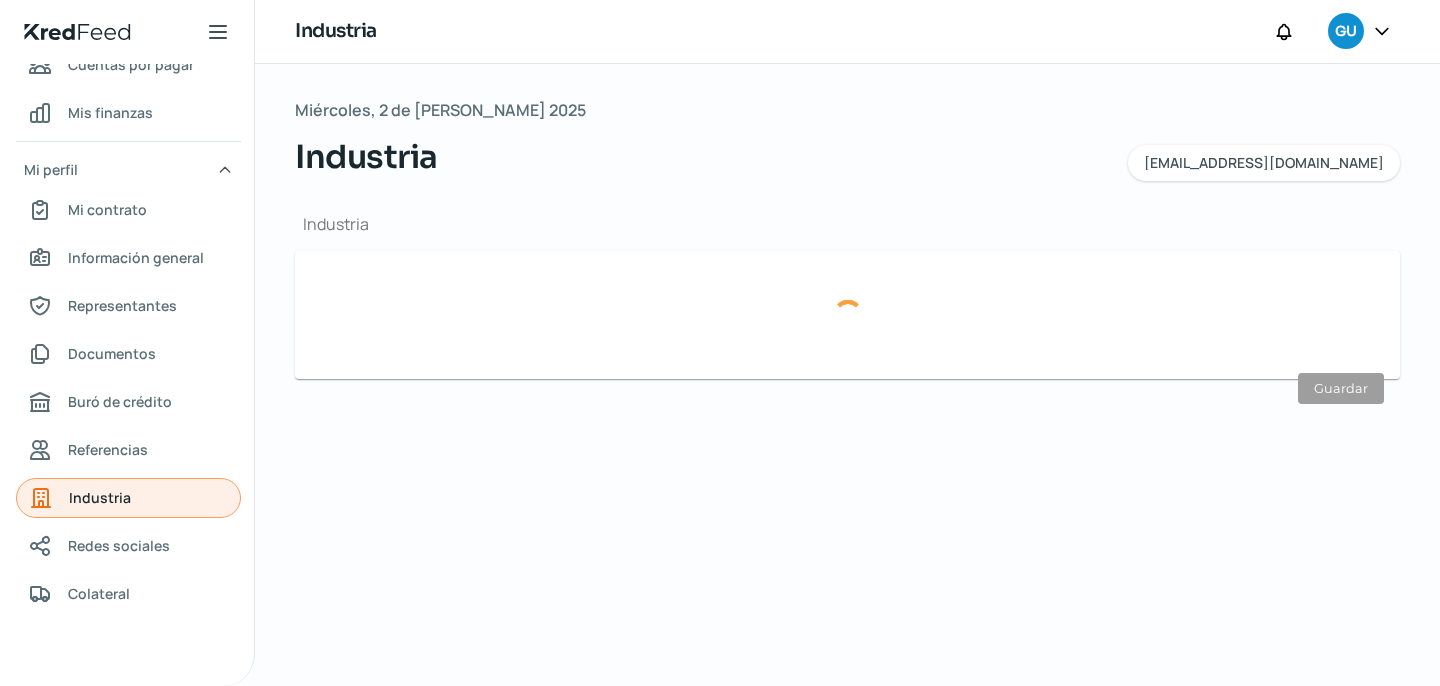 type on "Reparación y mantenimiento" 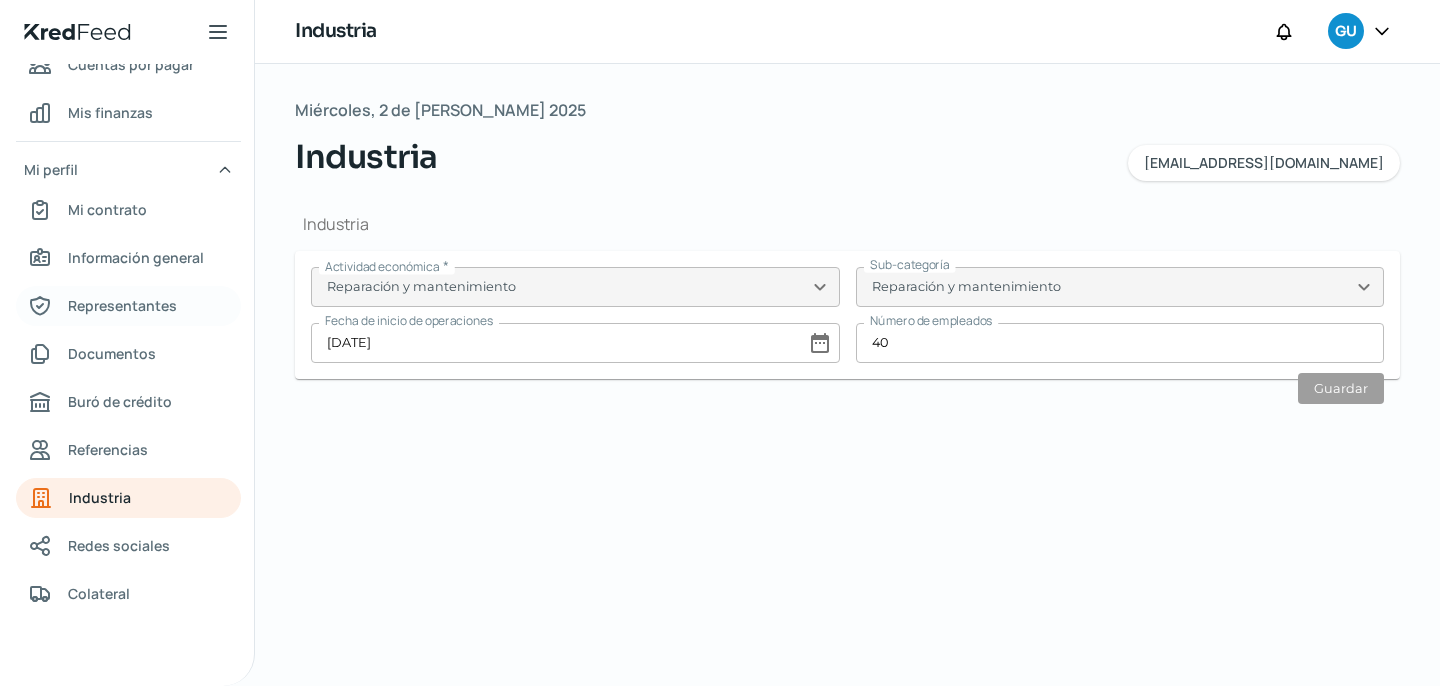 click on "Representantes" at bounding box center [122, 305] 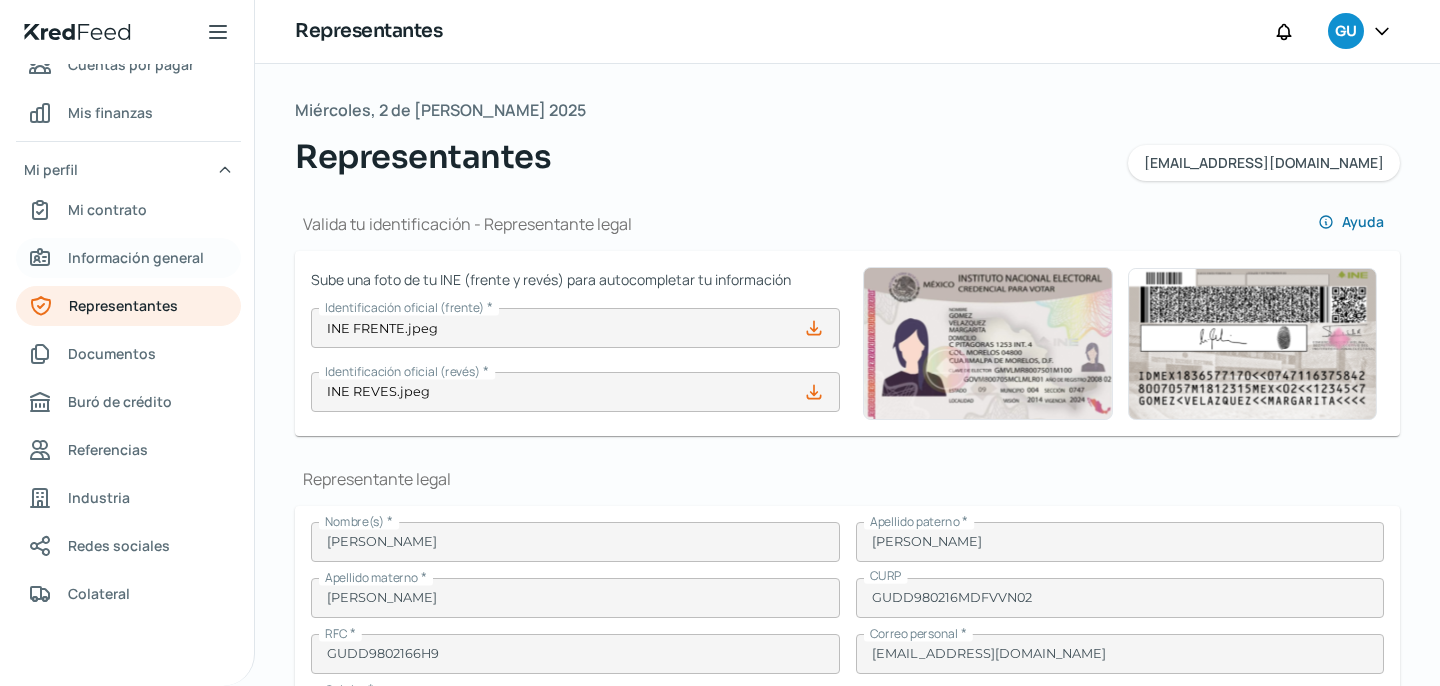 click on "Información general" at bounding box center [136, 257] 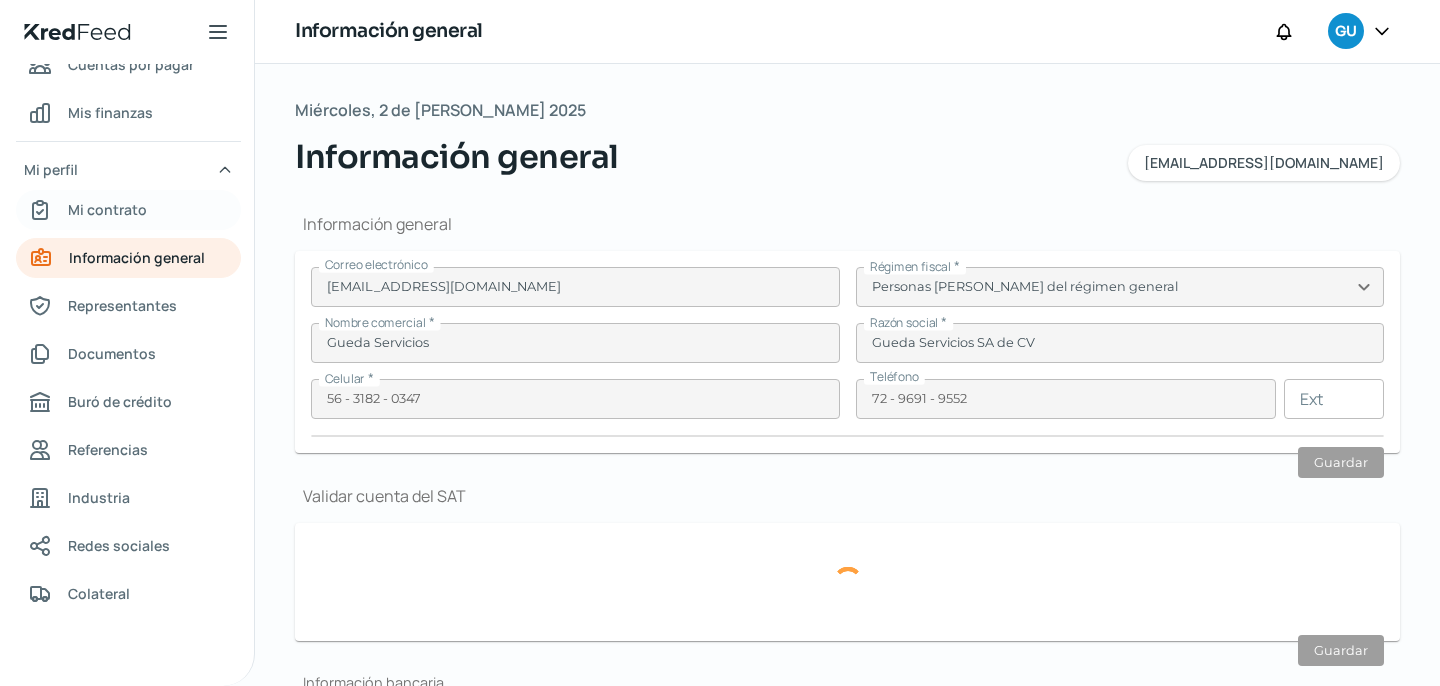 type on "GSE210601S29" 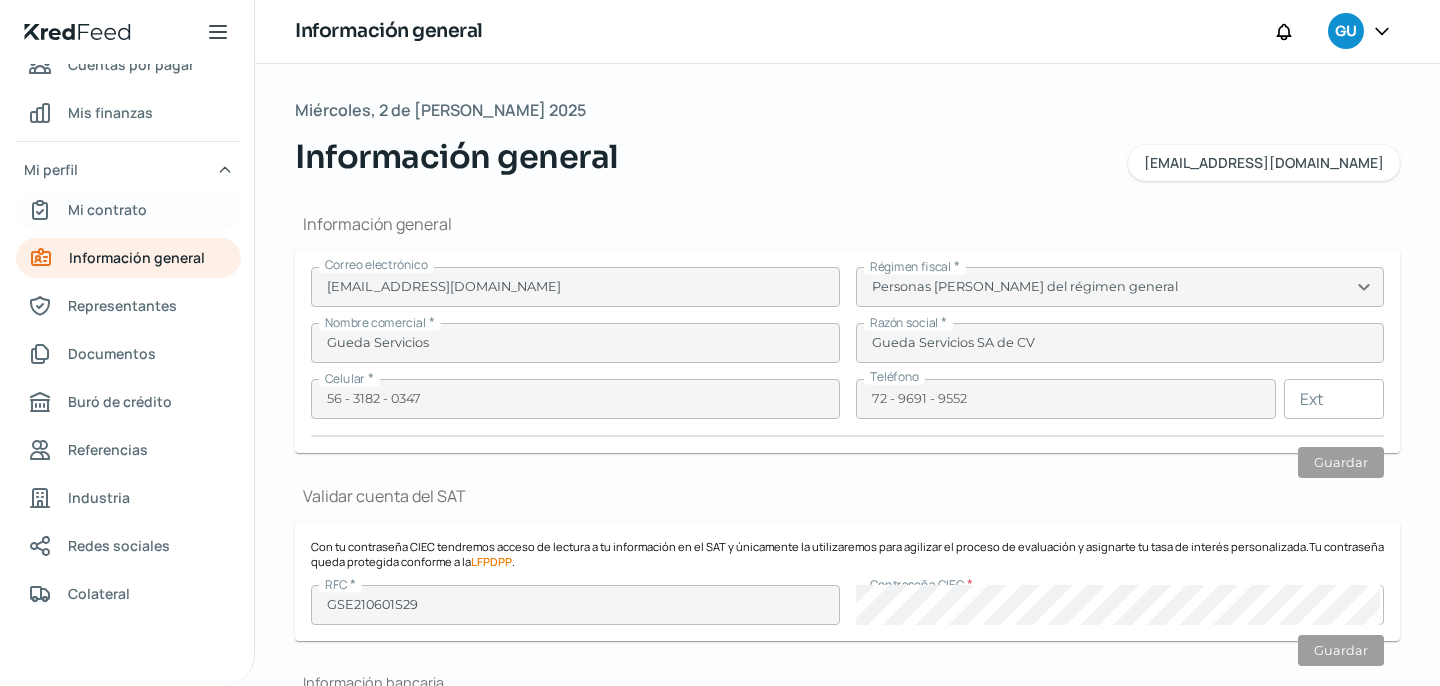 click on "Mi contrato" at bounding box center [107, 209] 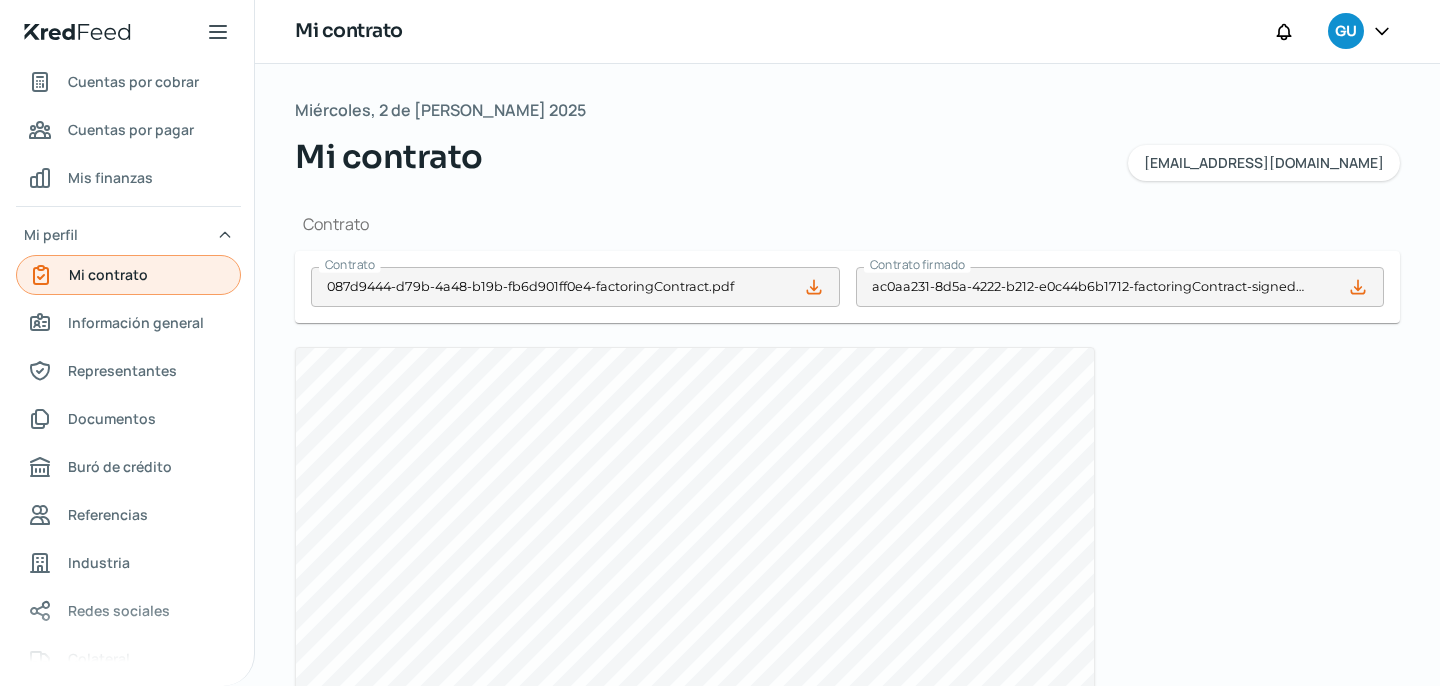scroll, scrollTop: 47, scrollLeft: 0, axis: vertical 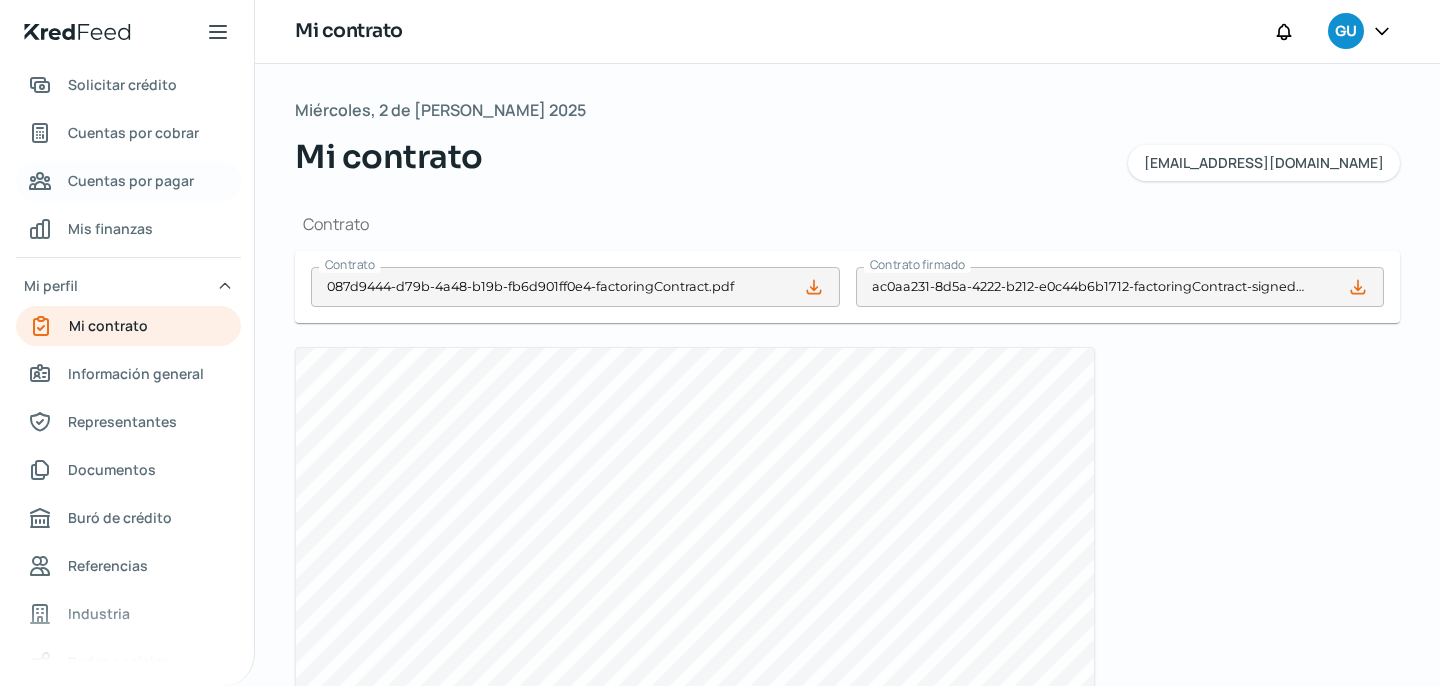 click on "Cuentas por pagar" at bounding box center (131, 180) 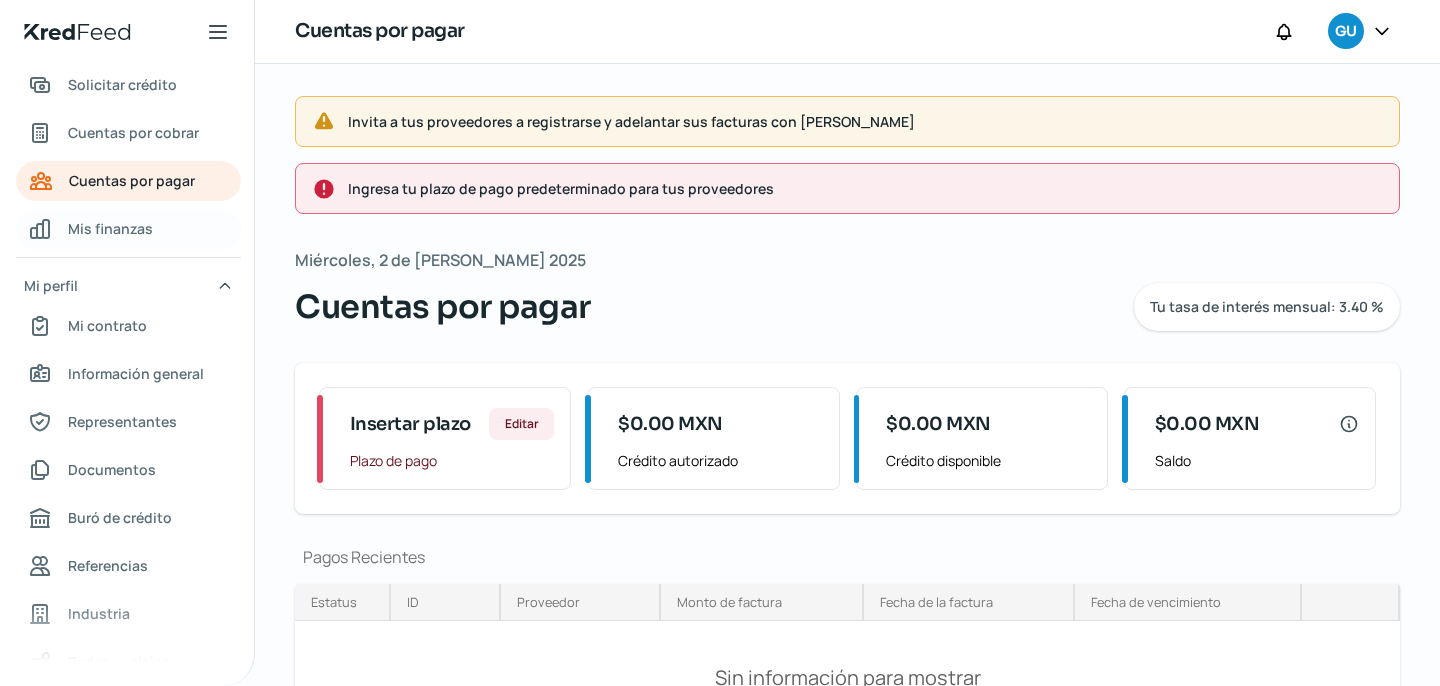 click on "Mis finanzas" at bounding box center [110, 228] 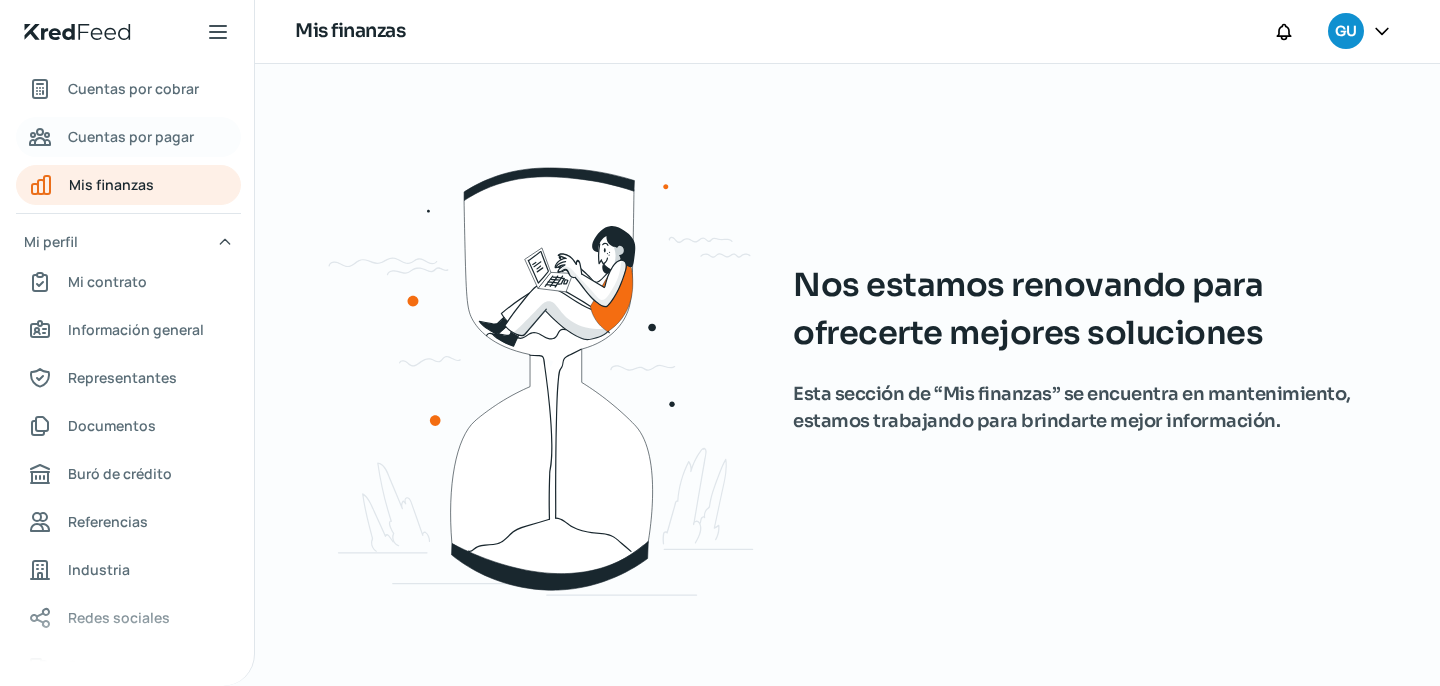 scroll, scrollTop: 0, scrollLeft: 0, axis: both 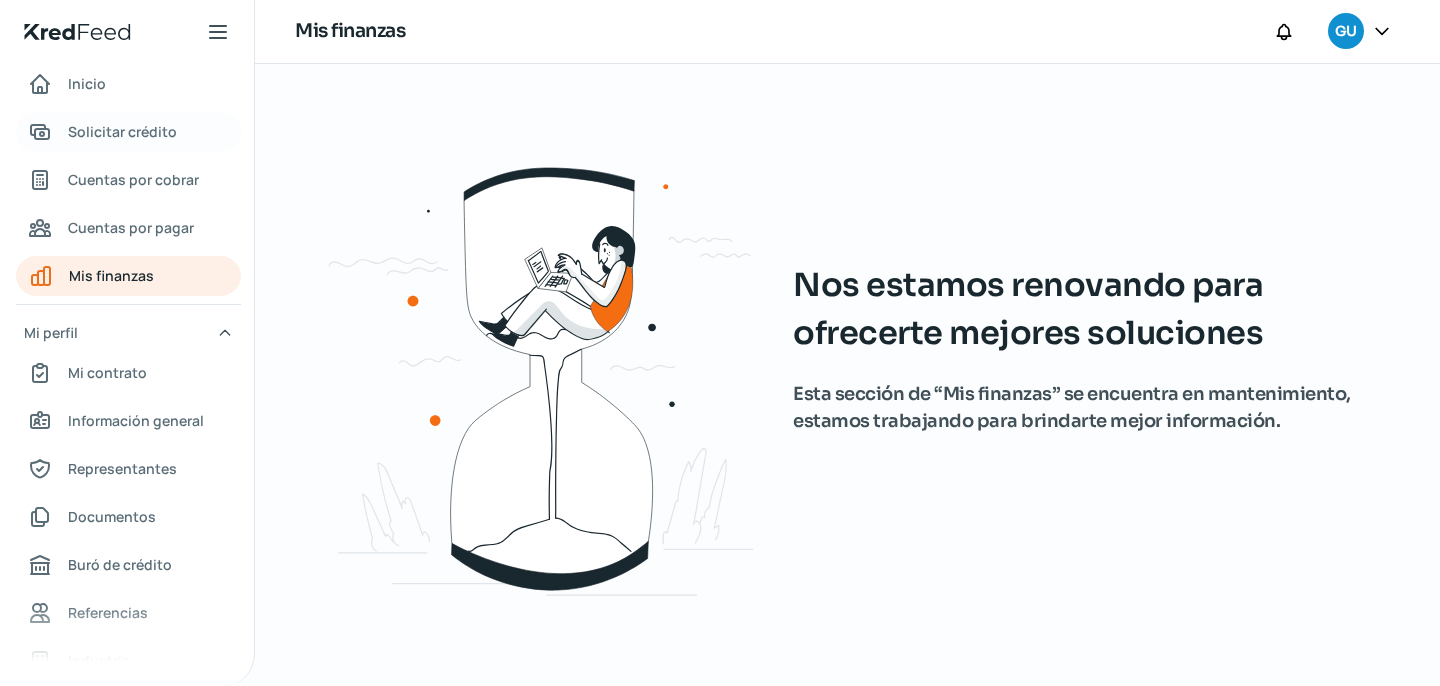 click on "Solicitar crédito" at bounding box center (122, 131) 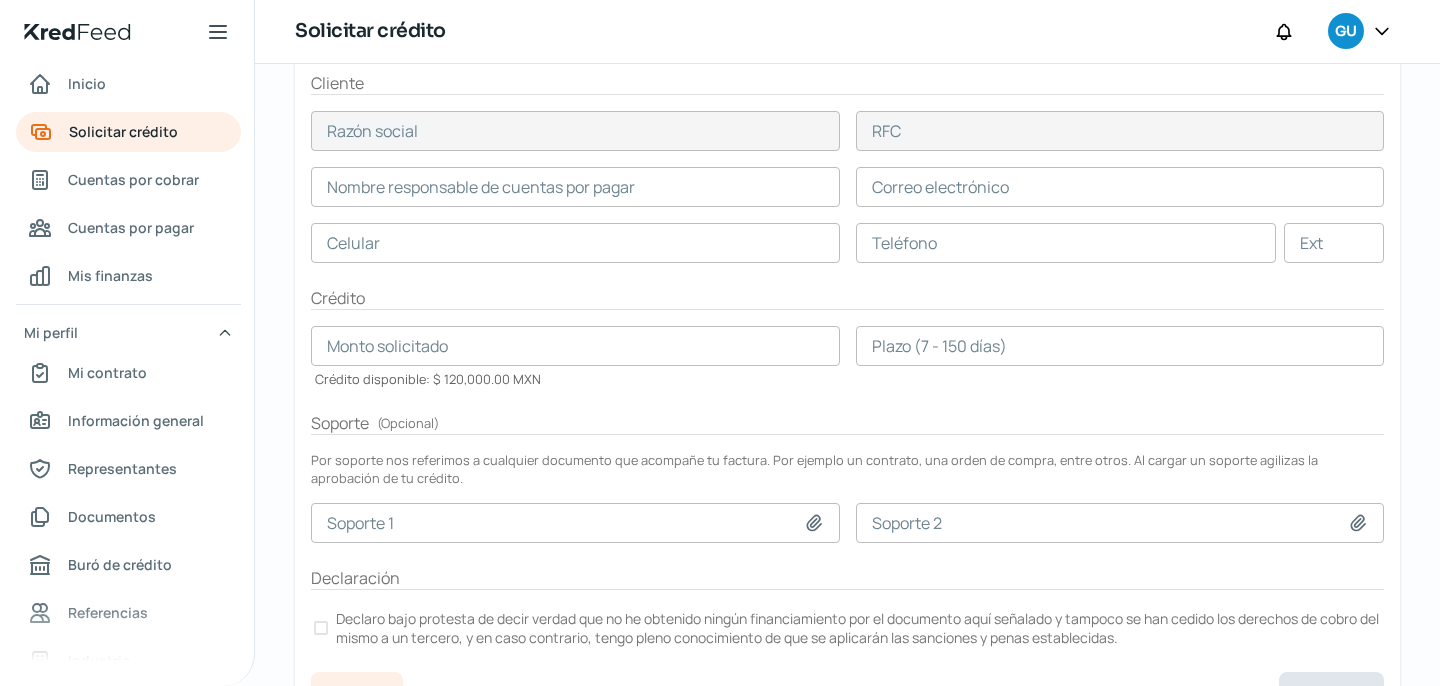 scroll, scrollTop: 448, scrollLeft: 0, axis: vertical 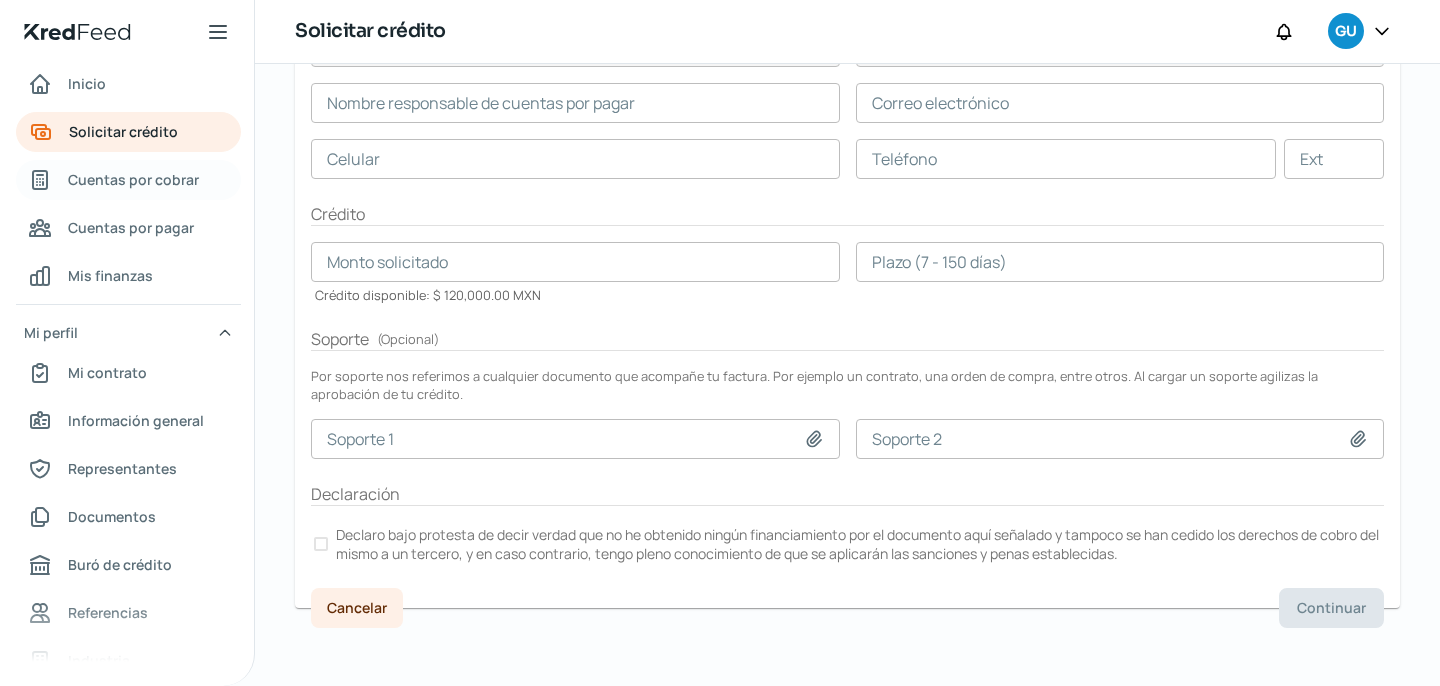 click on "Cuentas por cobrar" at bounding box center (128, 180) 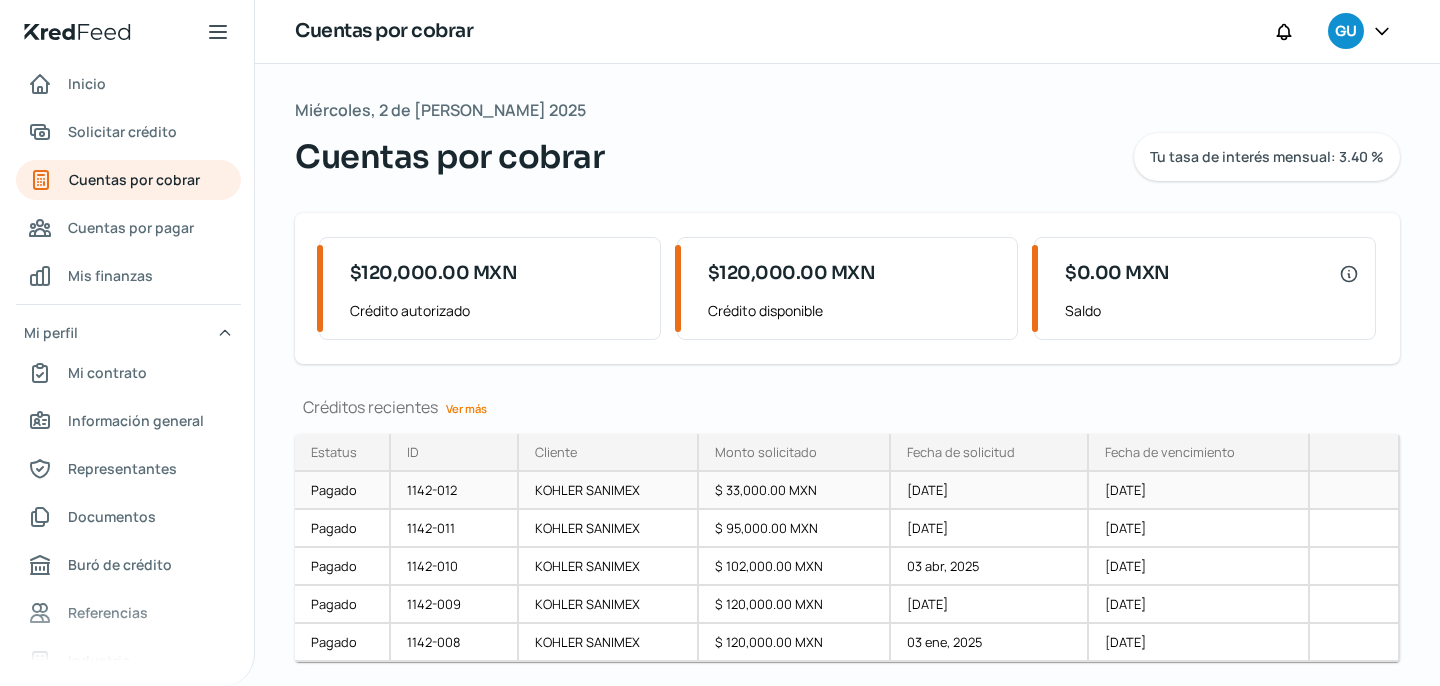 scroll, scrollTop: 56, scrollLeft: 0, axis: vertical 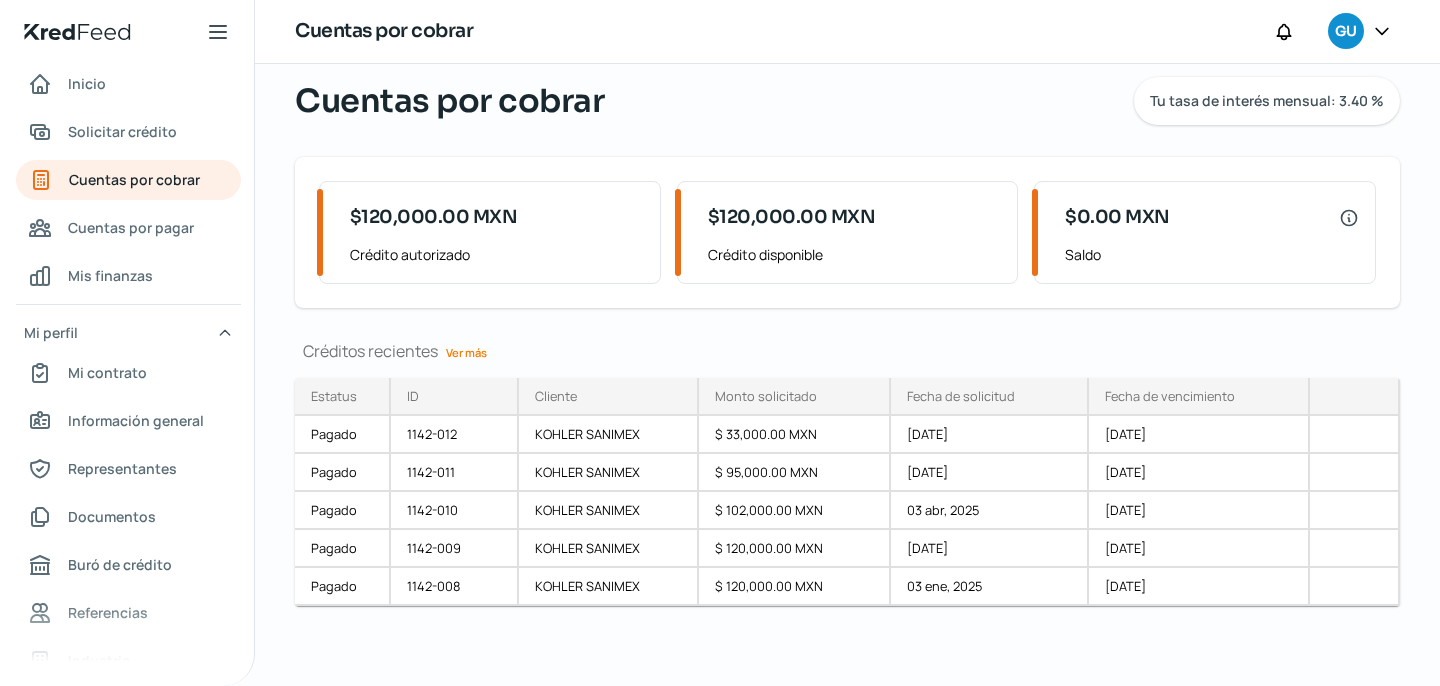 click on "Ver más" at bounding box center [466, 352] 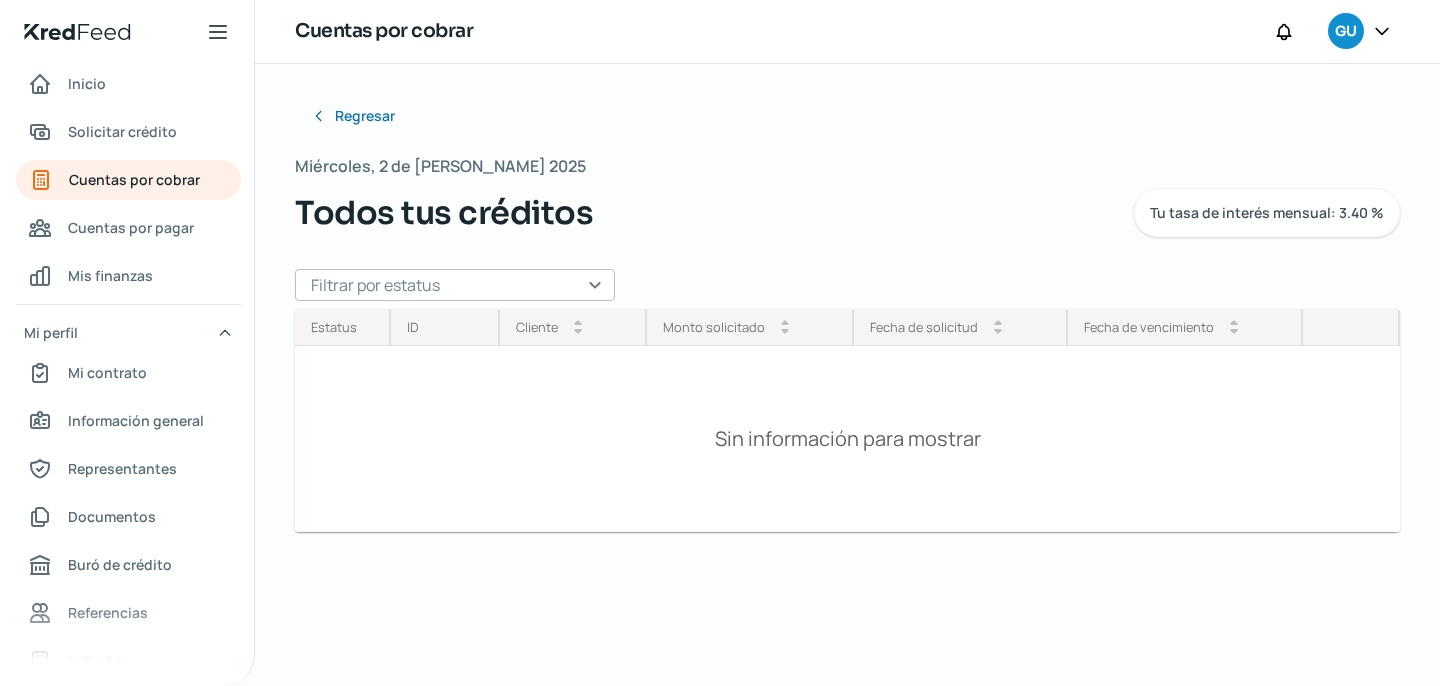 scroll, scrollTop: 0, scrollLeft: 0, axis: both 